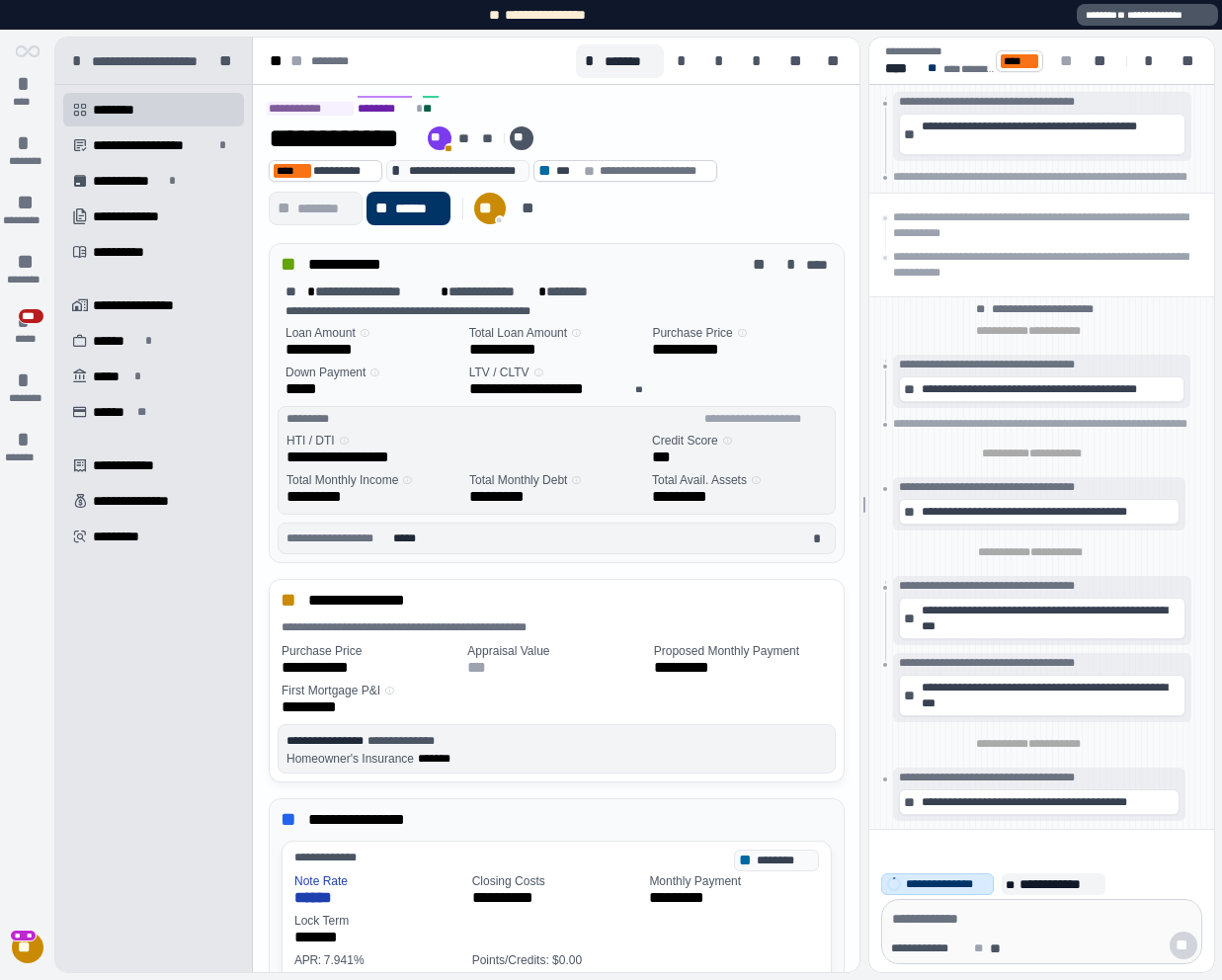 scroll, scrollTop: 0, scrollLeft: 0, axis: both 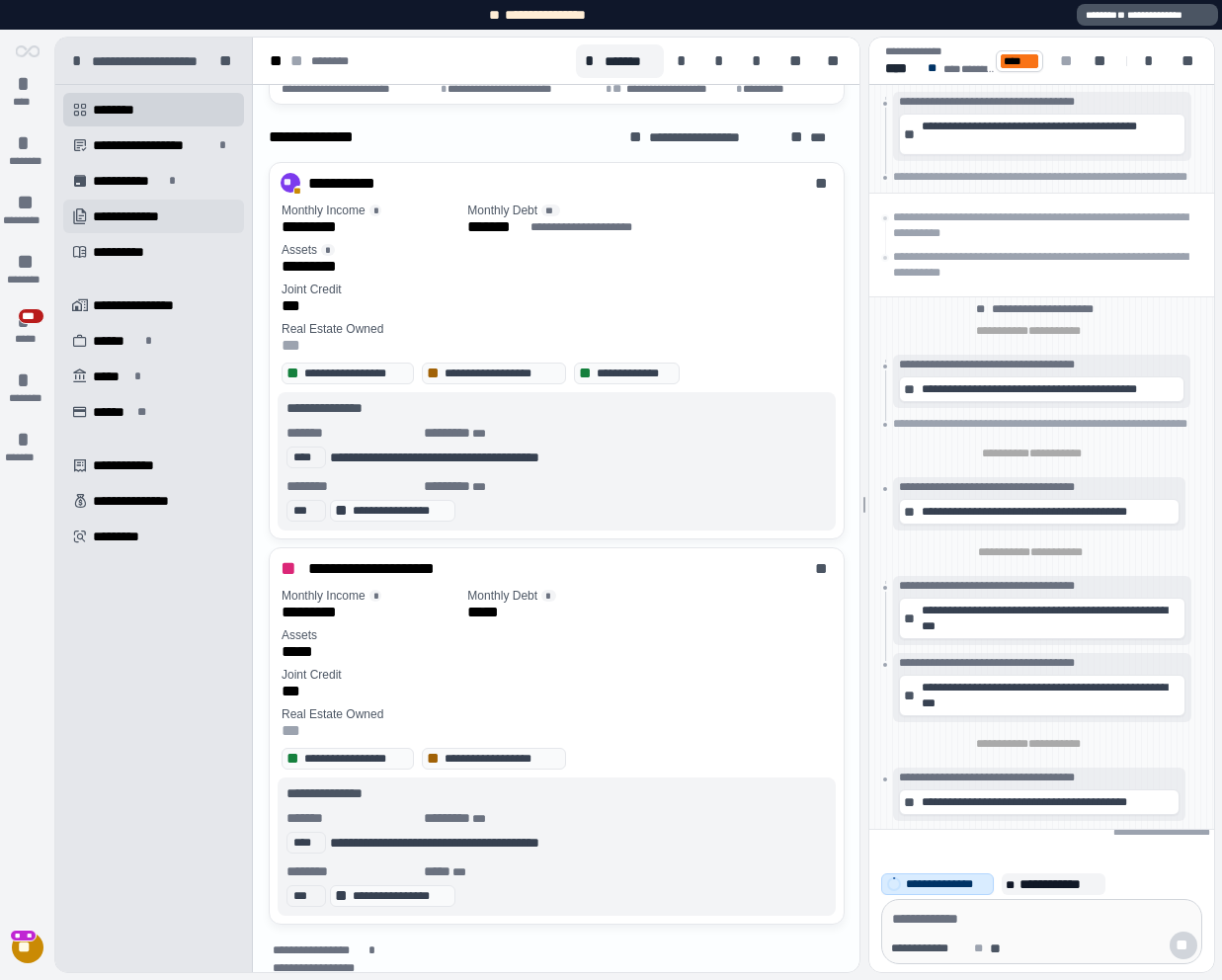 click on "**********" at bounding box center (139, 216) 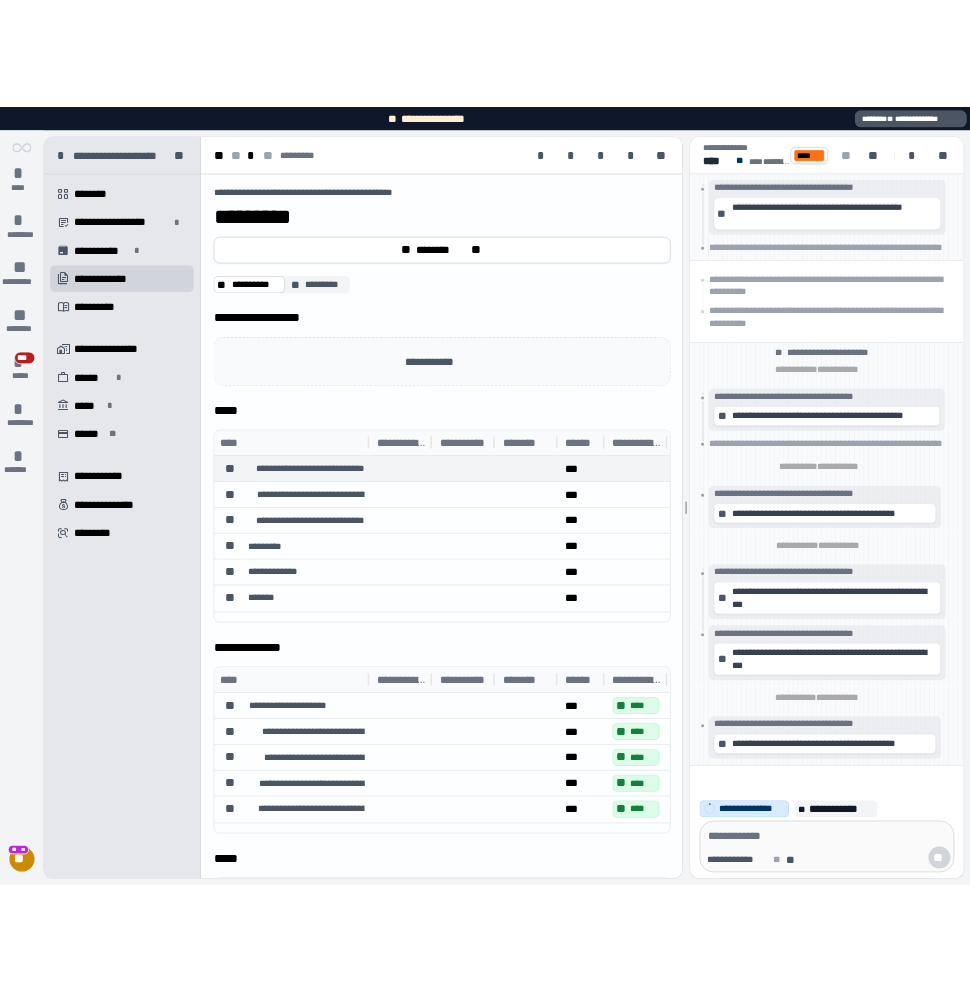 scroll, scrollTop: 211, scrollLeft: 0, axis: vertical 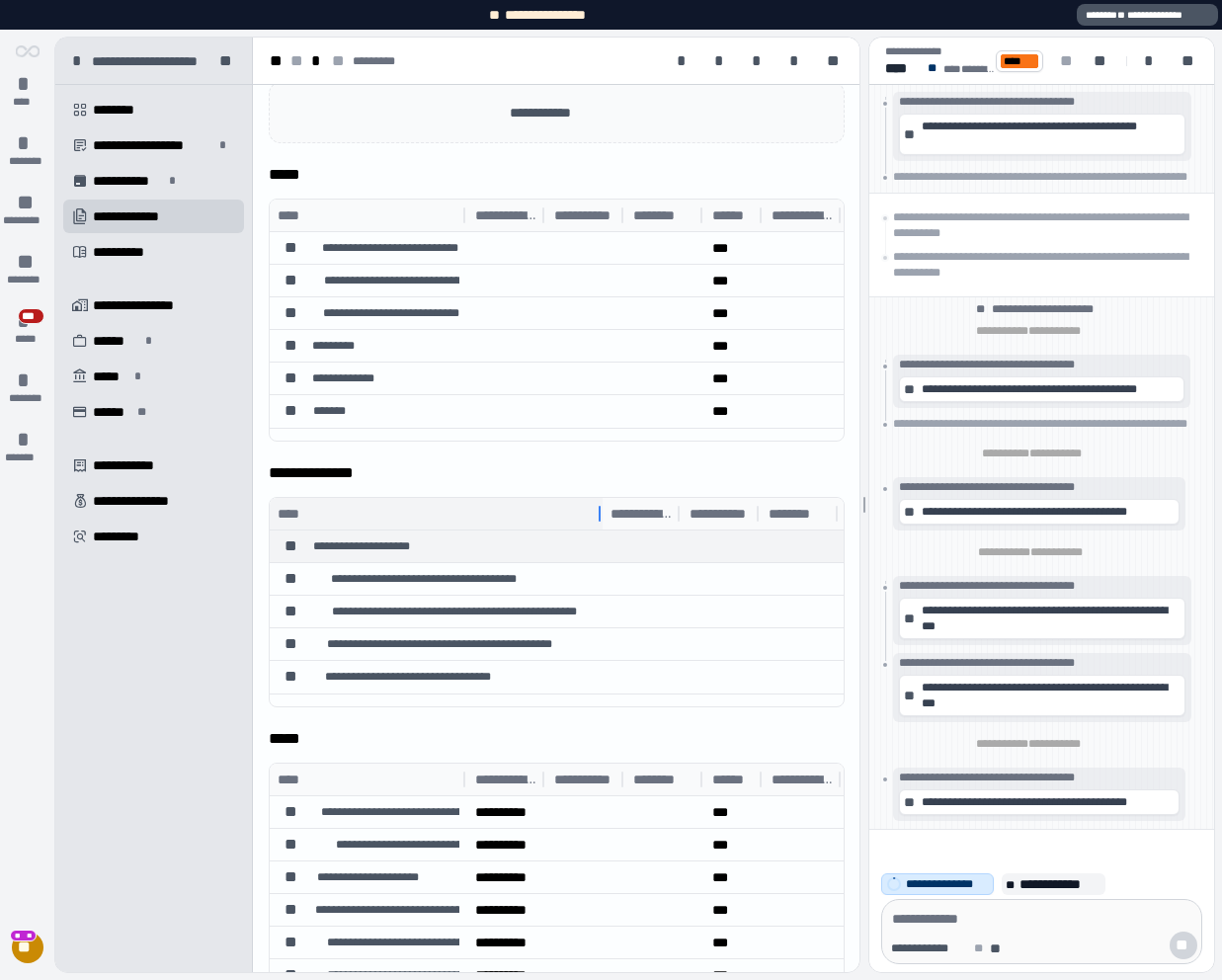 drag, startPoint x: 464, startPoint y: 510, endPoint x: 597, endPoint y: 560, distance: 142.088 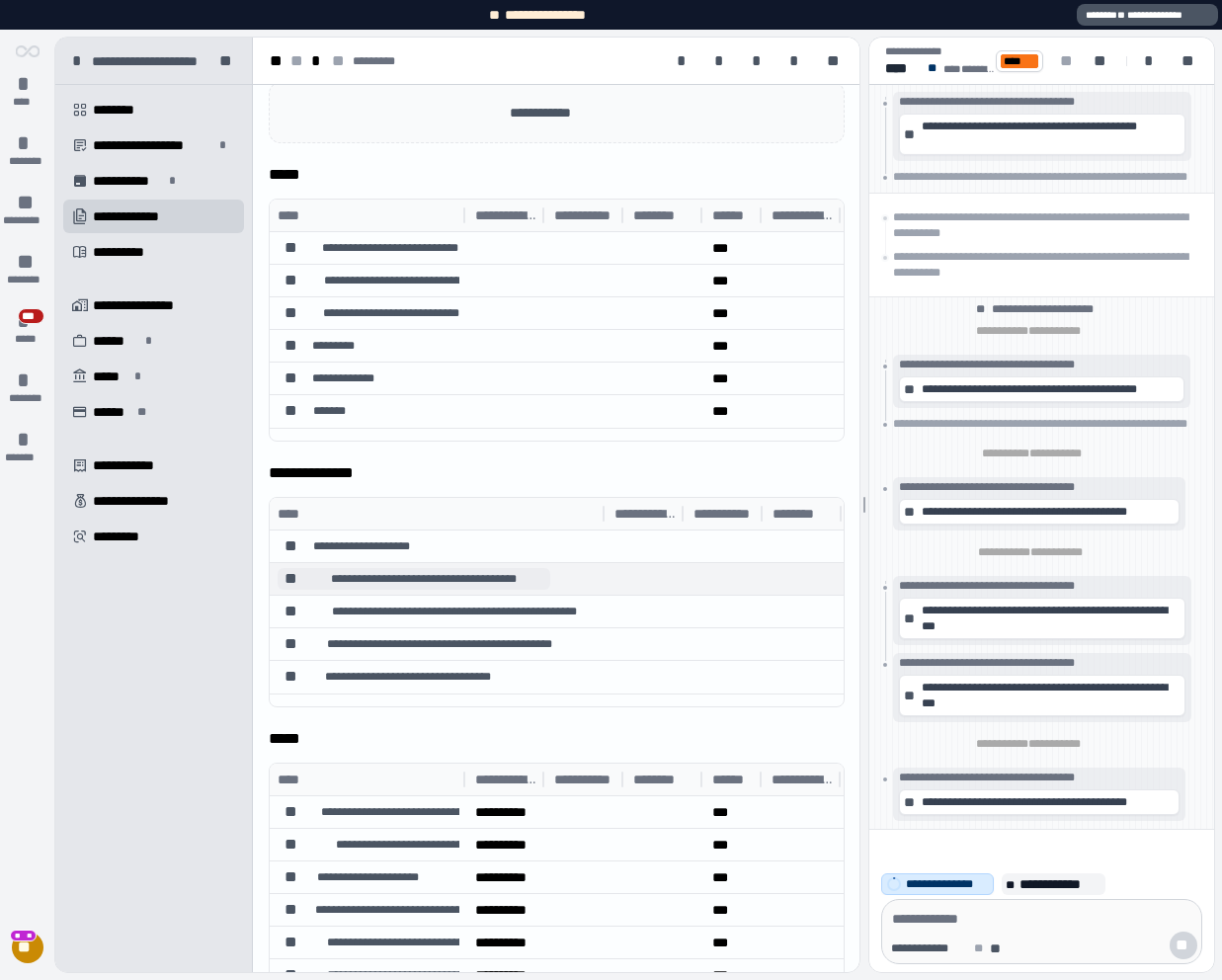 click on "**********" at bounding box center [424, 579] 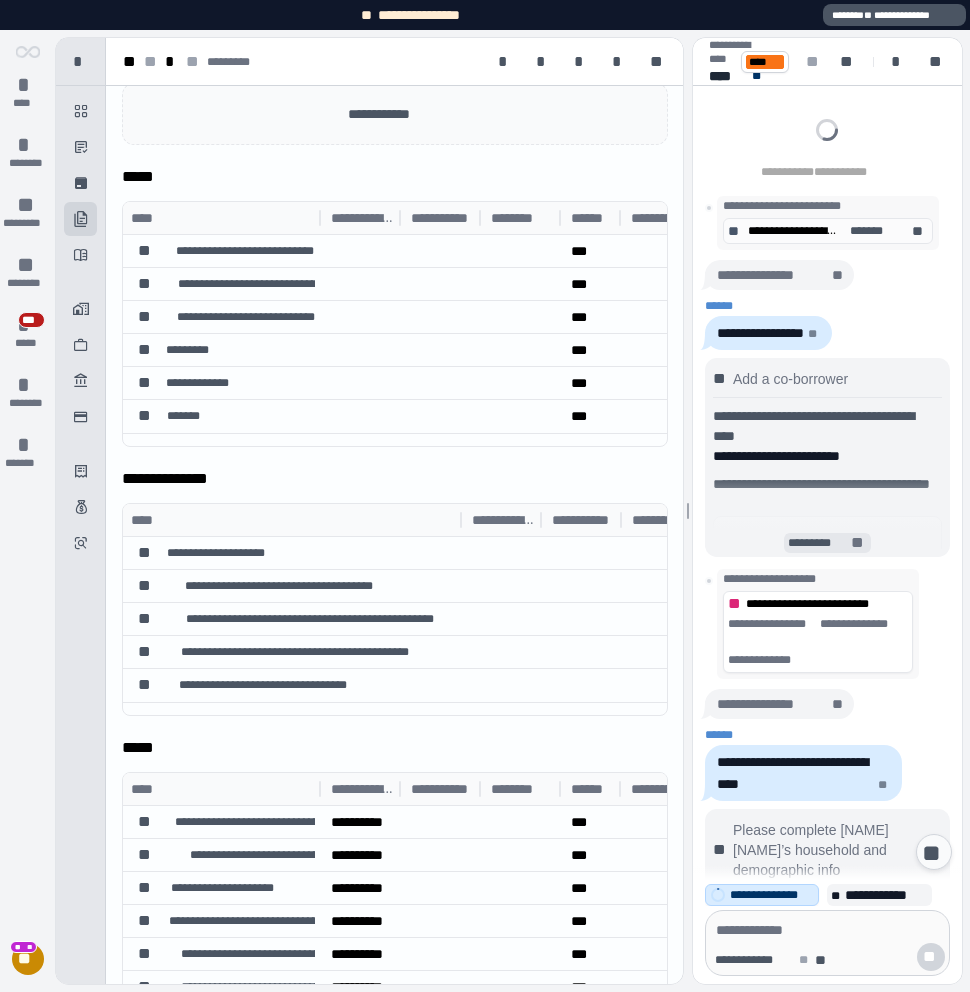 scroll, scrollTop: 2927, scrollLeft: 0, axis: vertical 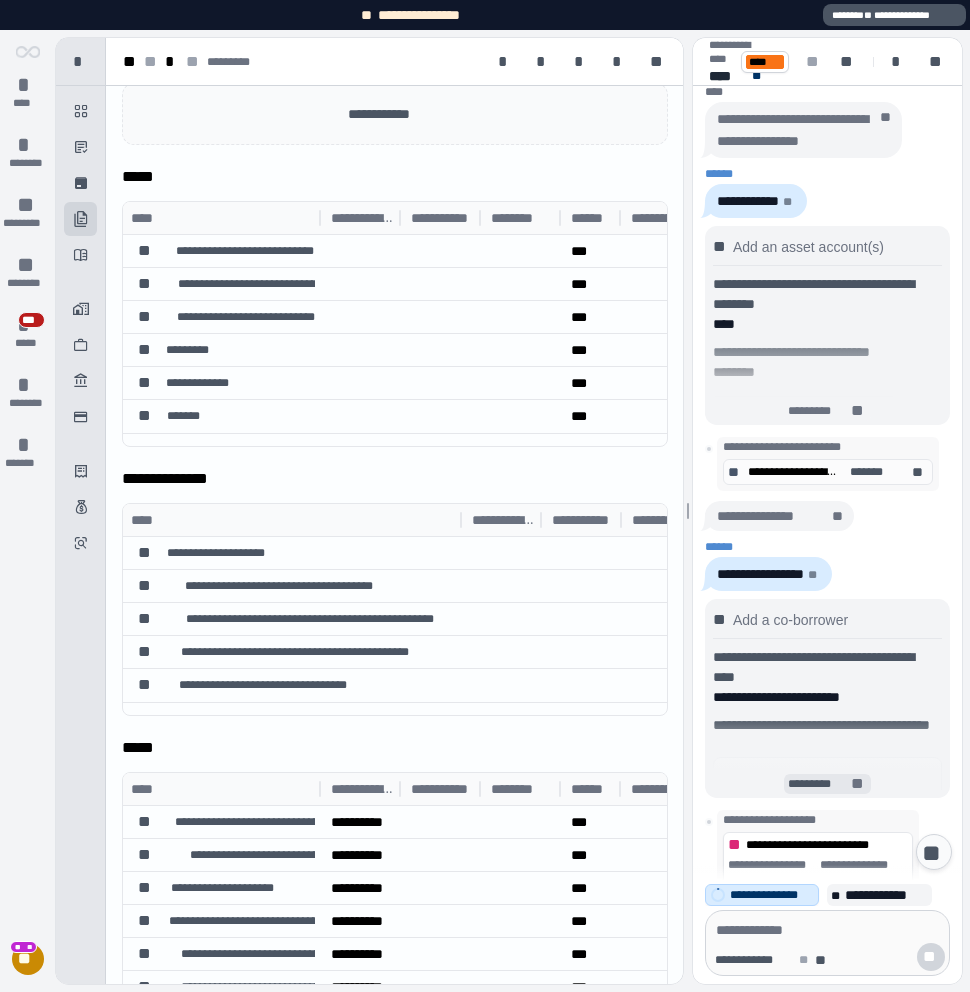 click on "*********" at bounding box center [819, 784] 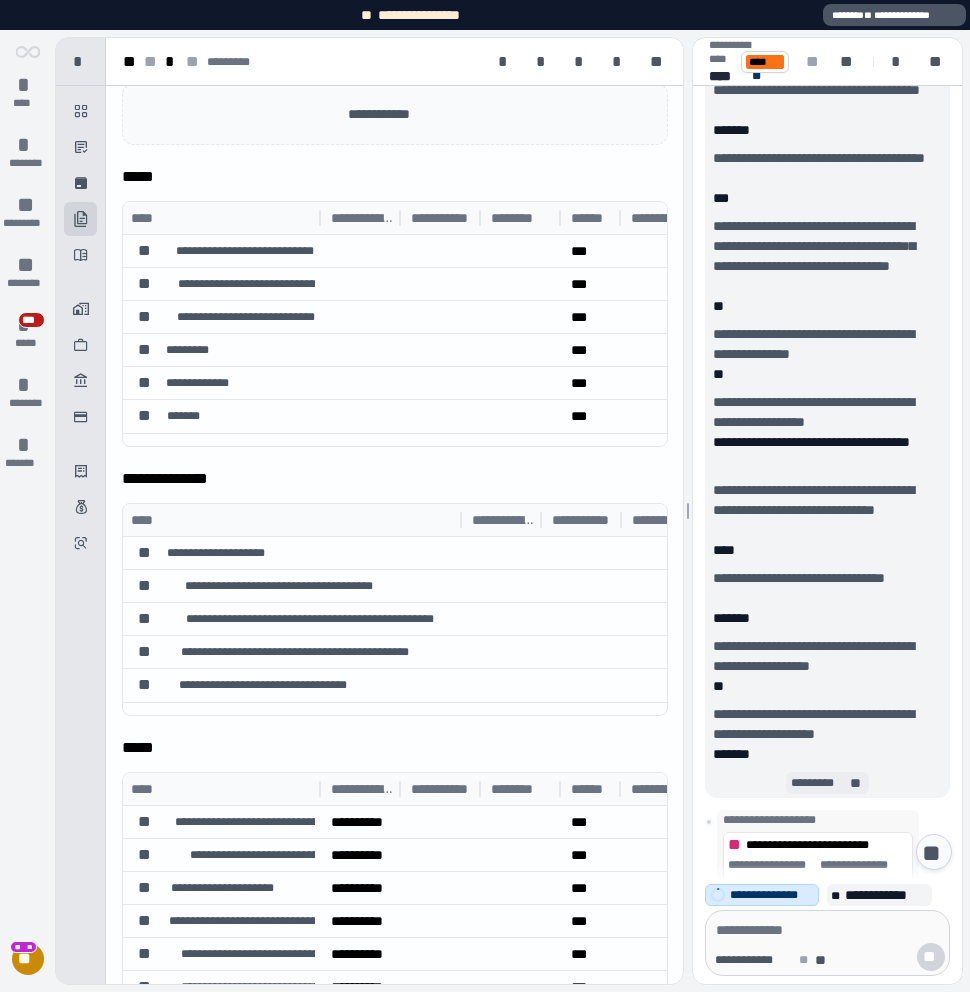 click on "*********" at bounding box center [818, 783] 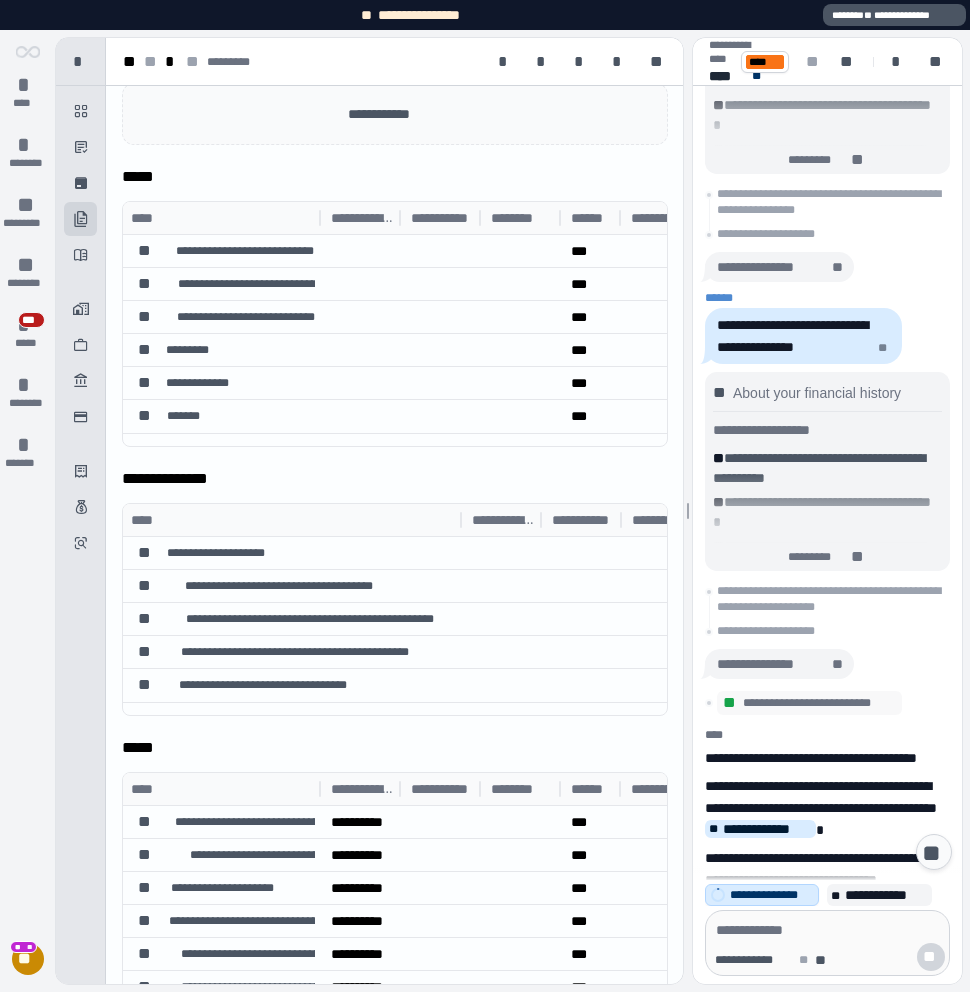 scroll, scrollTop: 657, scrollLeft: 0, axis: vertical 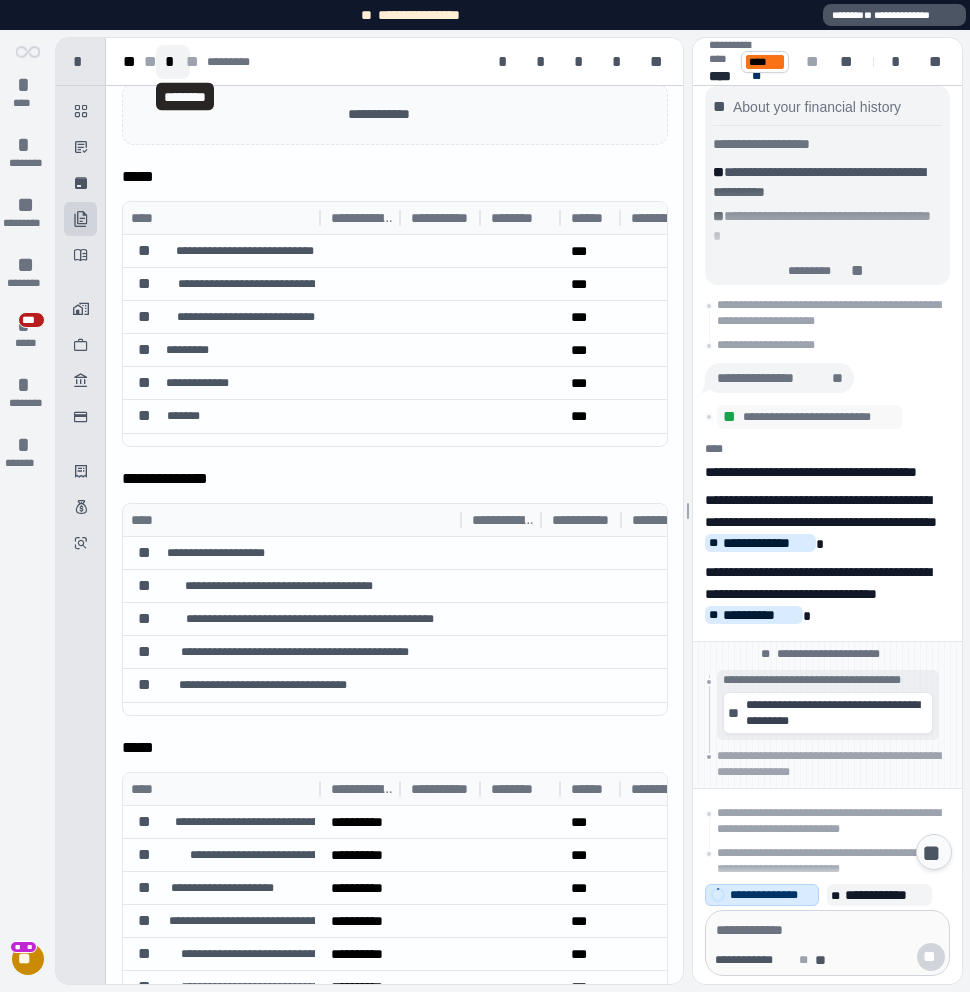 click on "*" at bounding box center (173, 62) 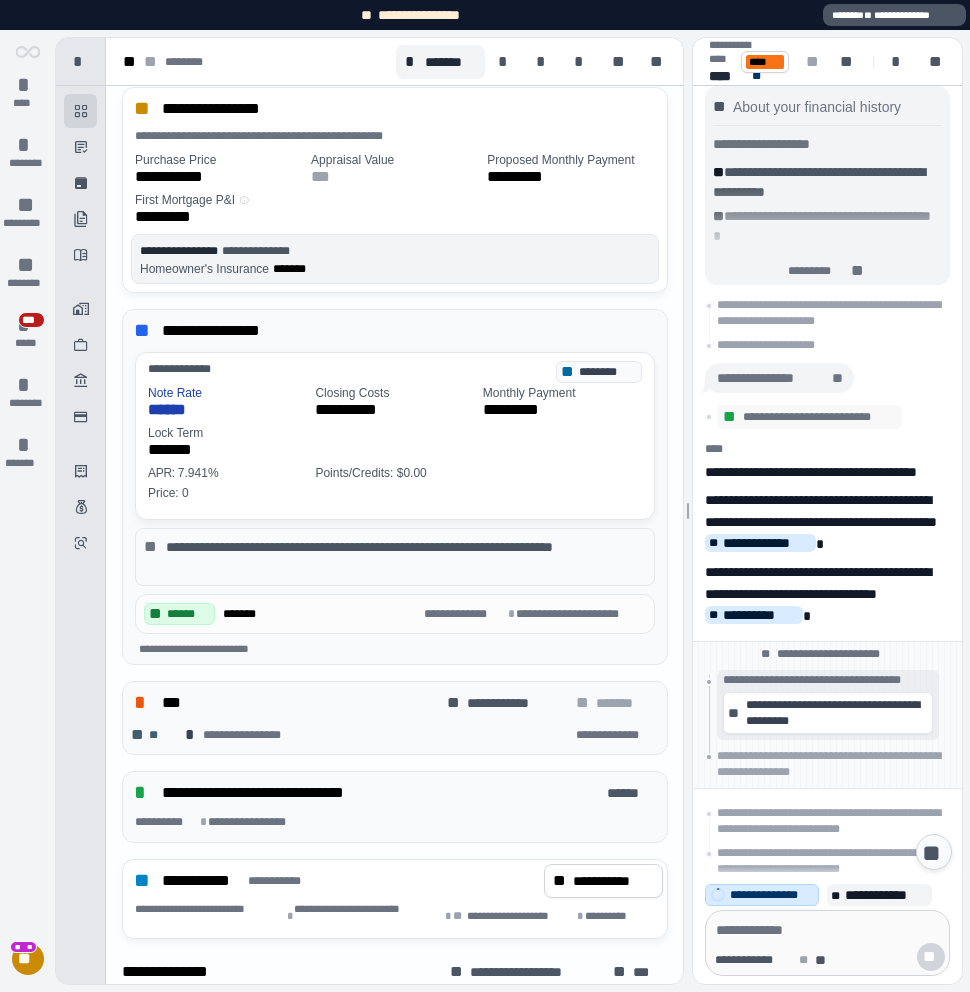 scroll, scrollTop: 987, scrollLeft: 0, axis: vertical 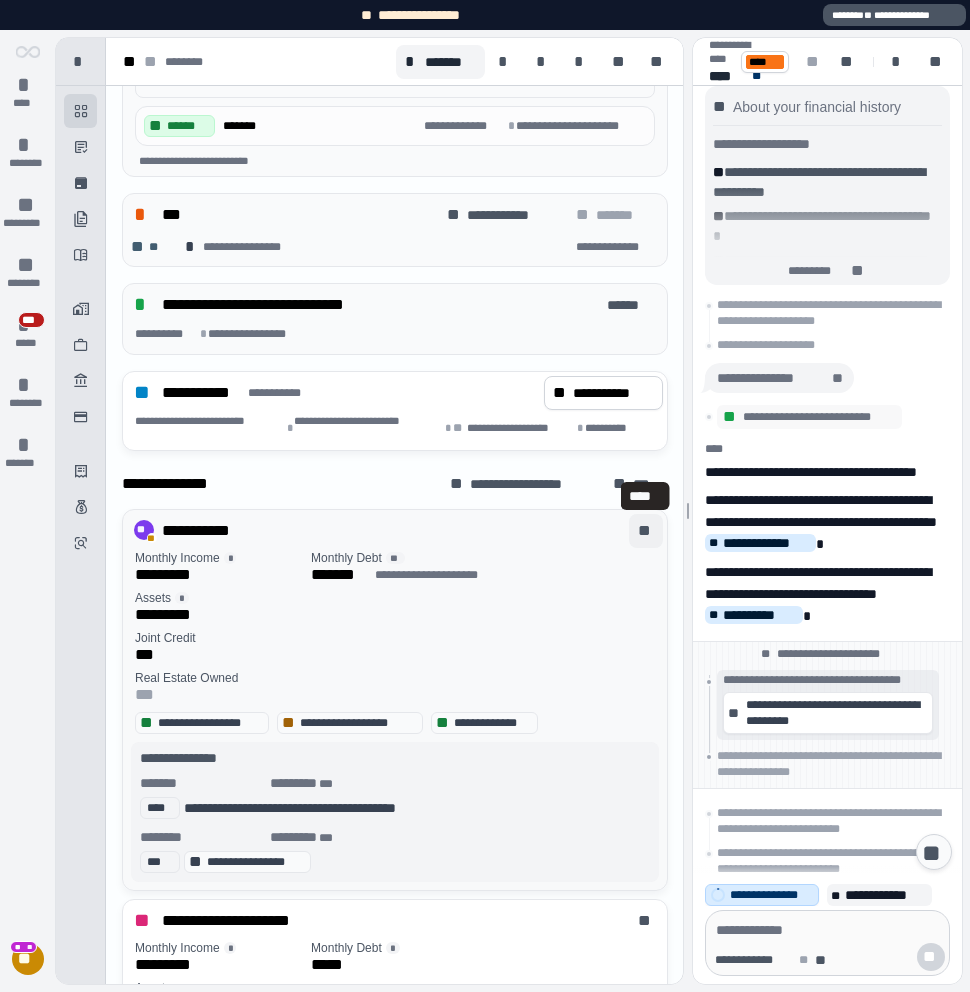 click on "**" at bounding box center [646, 531] 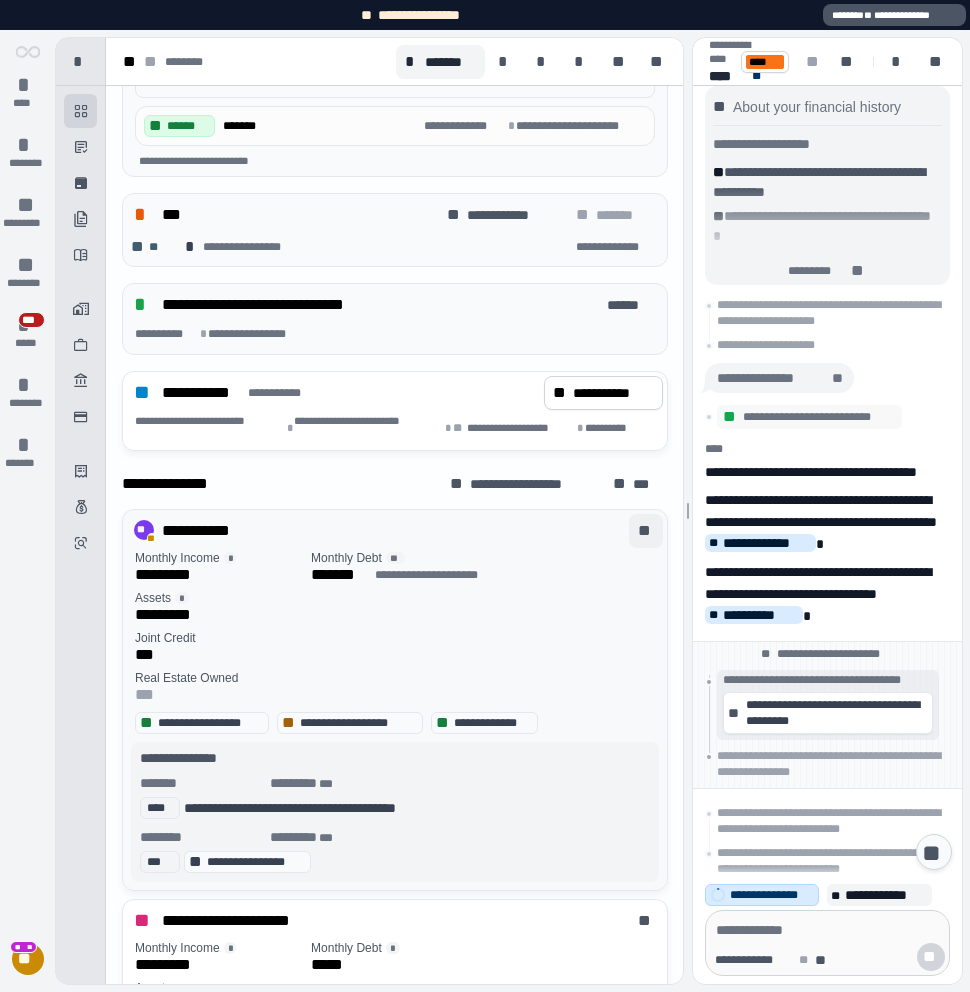 click on "**" at bounding box center [646, 531] 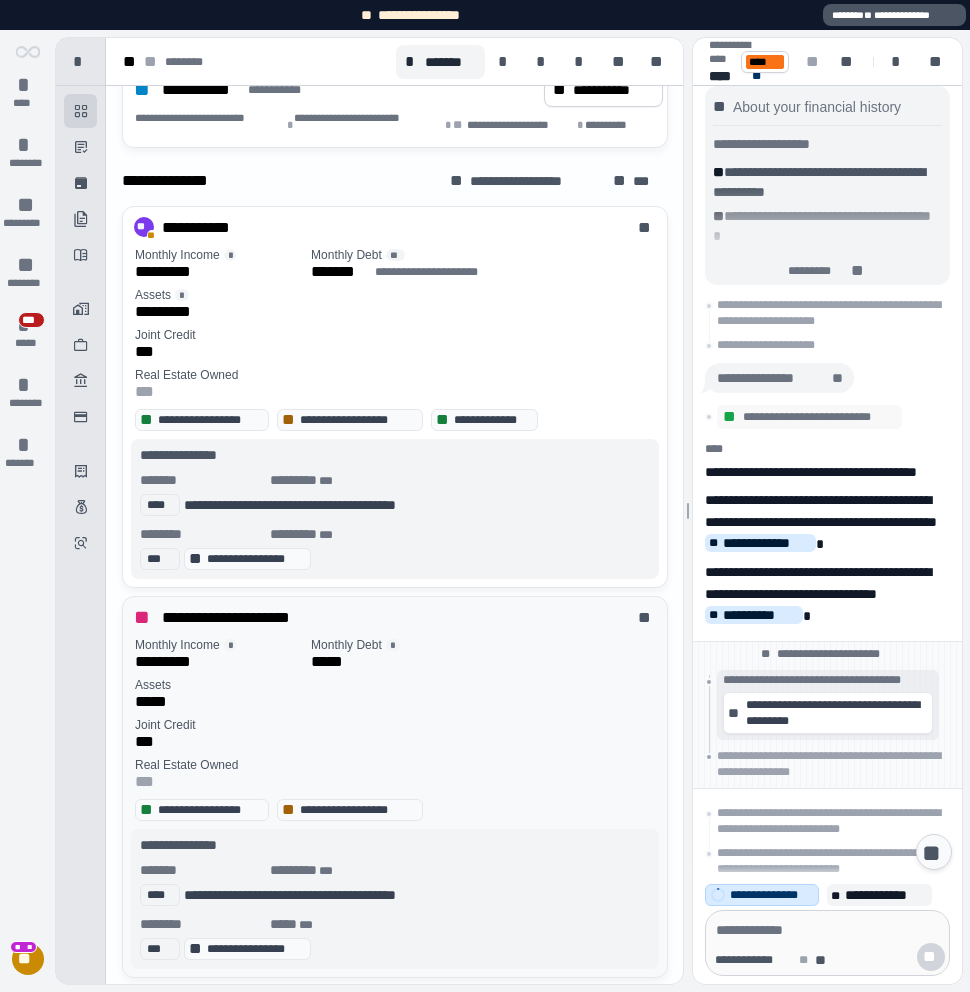 scroll, scrollTop: 1325, scrollLeft: 0, axis: vertical 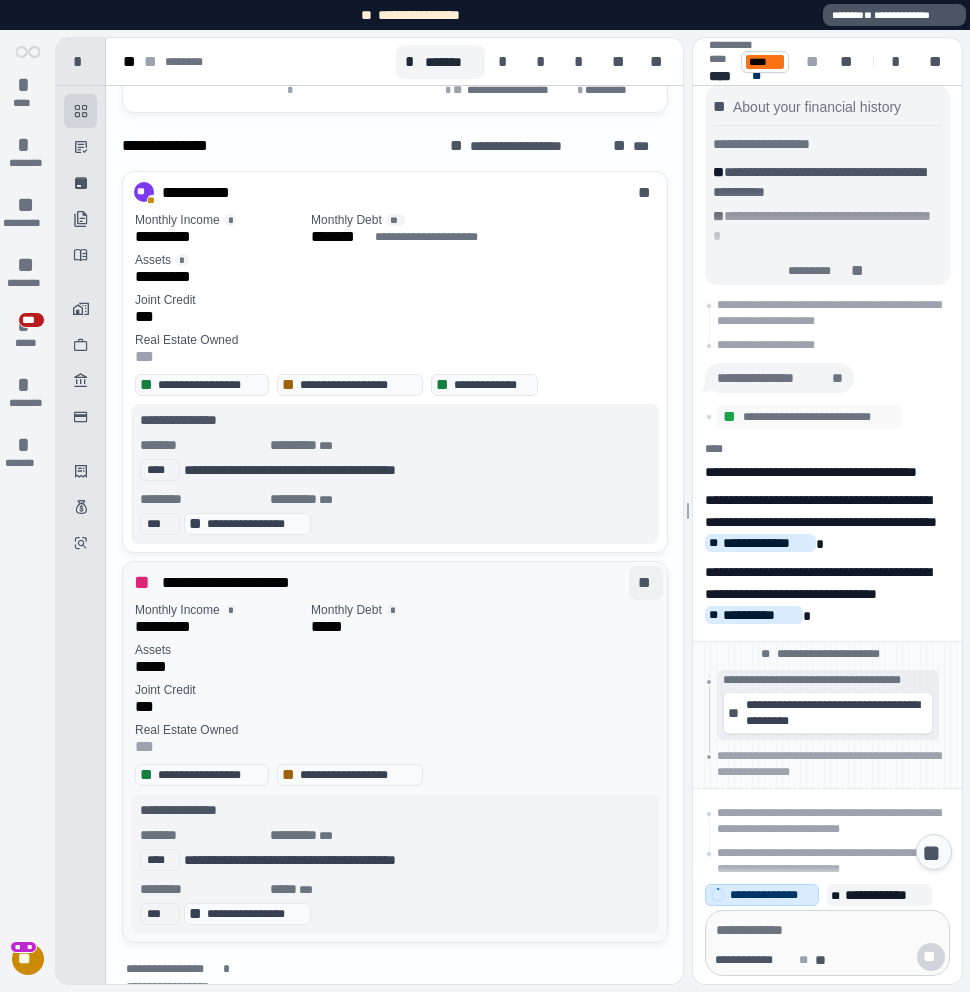 click on "**" at bounding box center (646, 583) 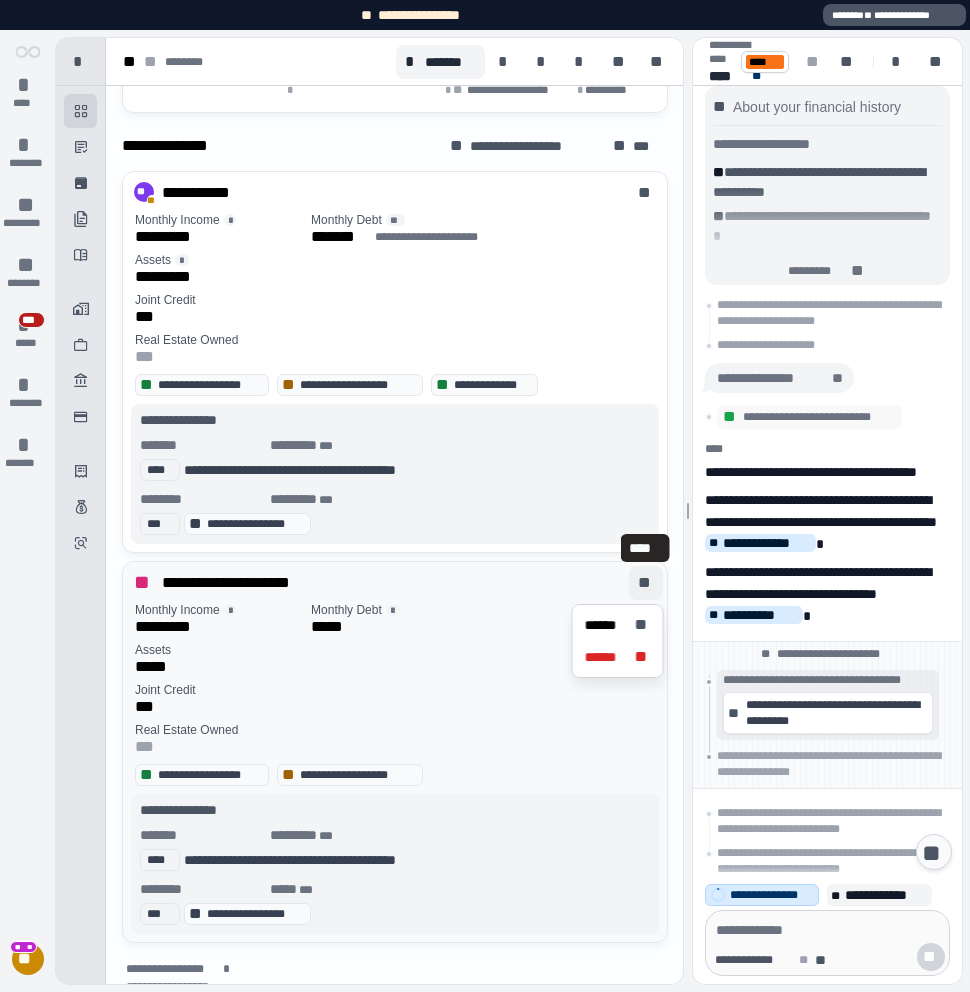 click on "**" at bounding box center (646, 583) 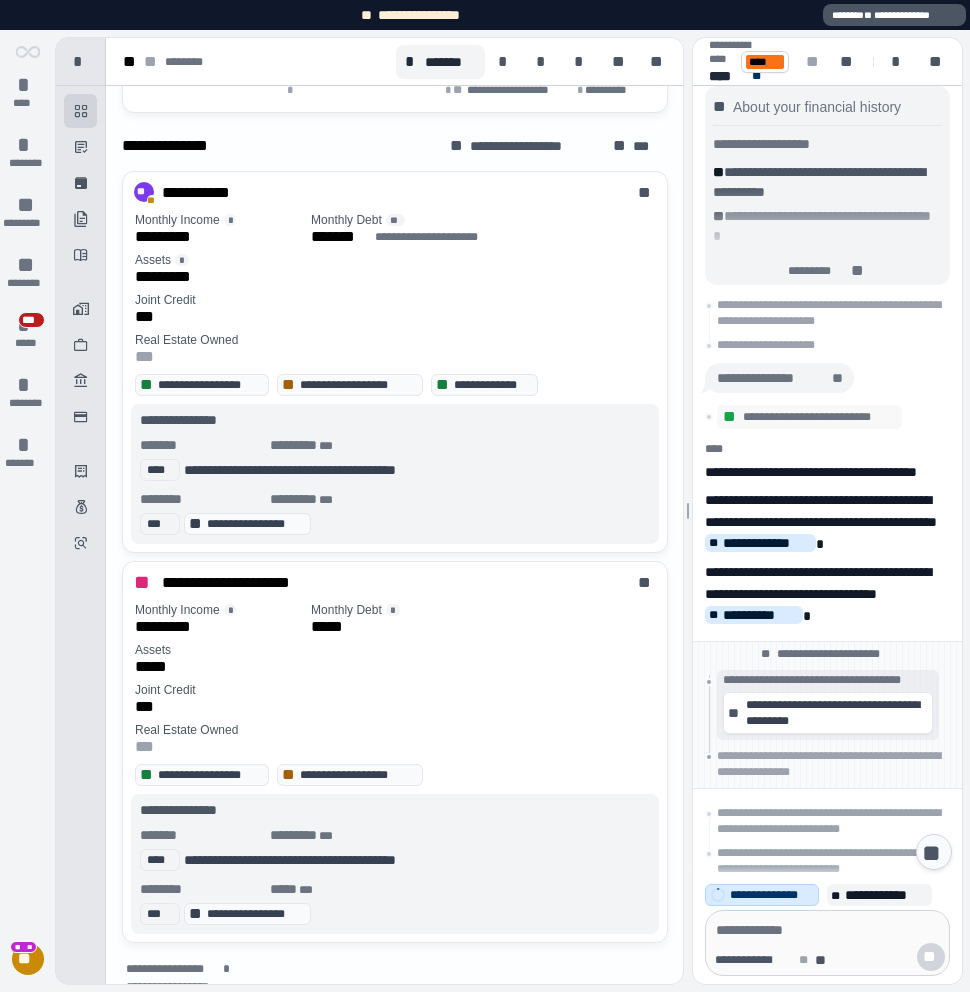 scroll, scrollTop: 669, scrollLeft: 0, axis: vertical 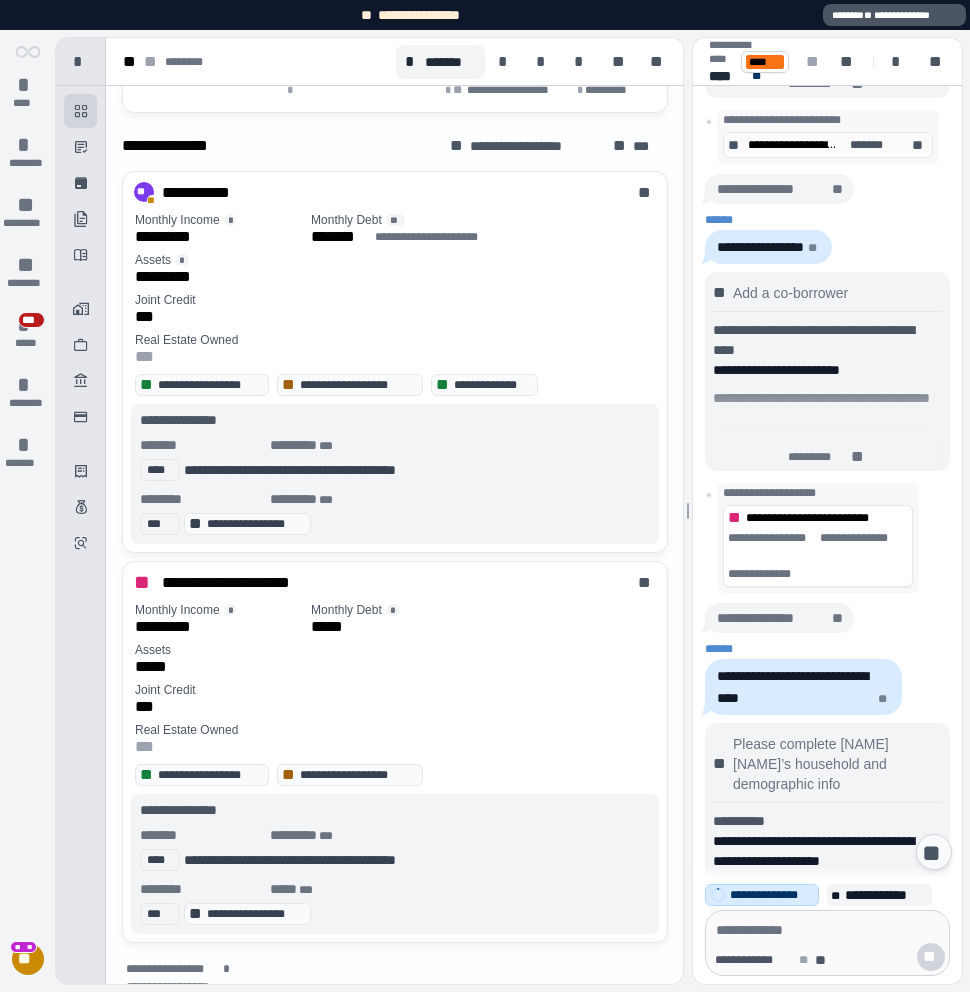 click on "**" at bounding box center (859, 948) 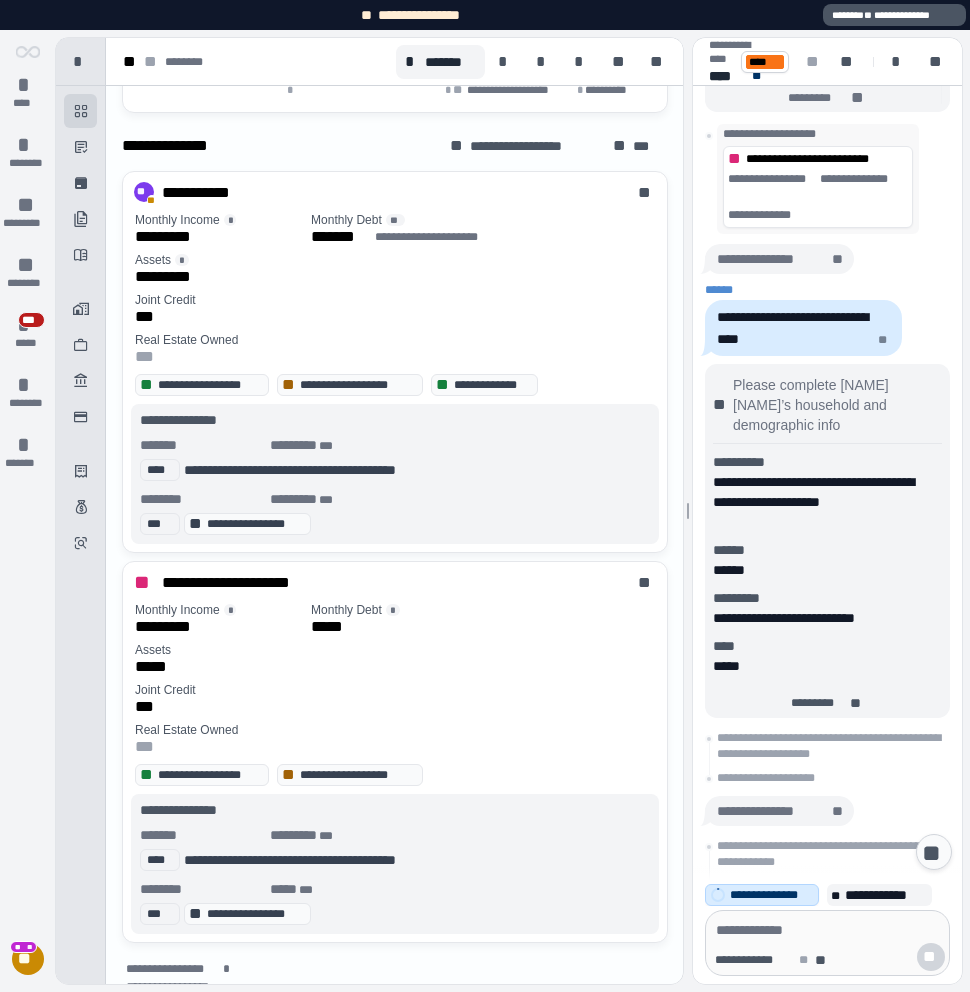 scroll, scrollTop: 2157, scrollLeft: 0, axis: vertical 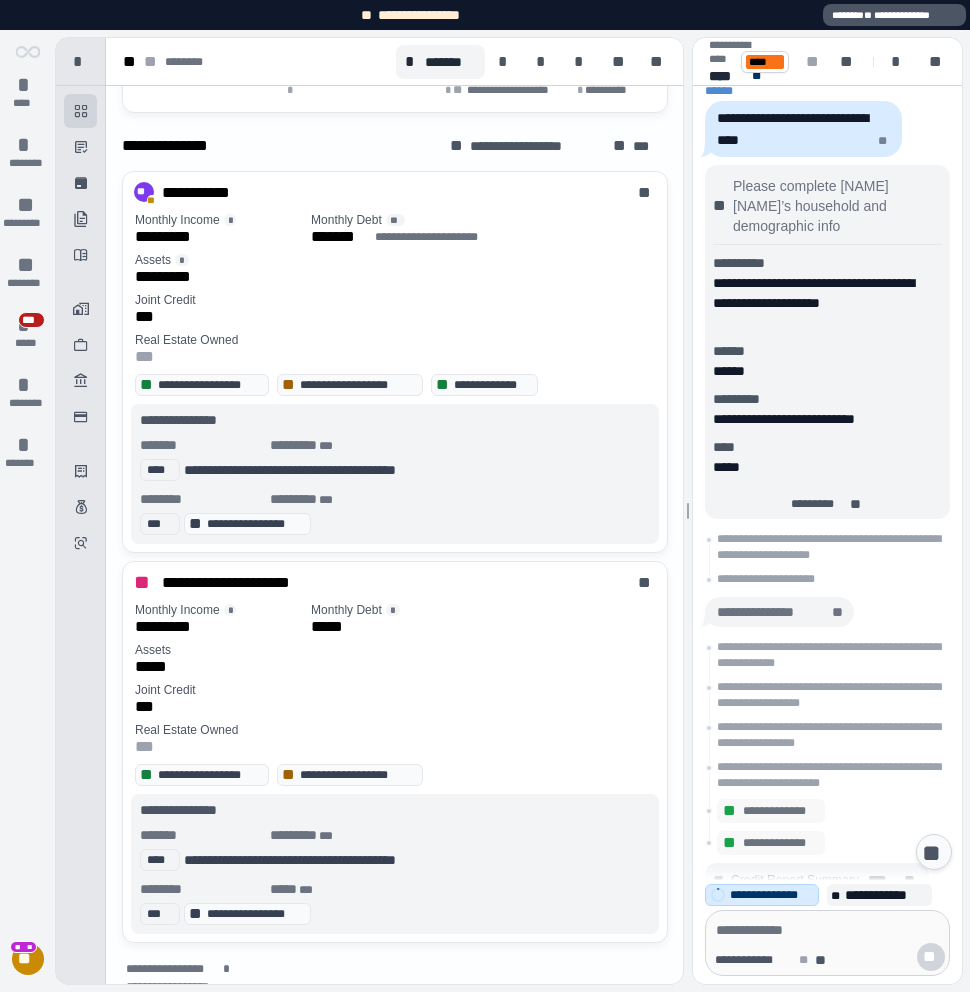 click on "****" at bounding box center [884, 880] 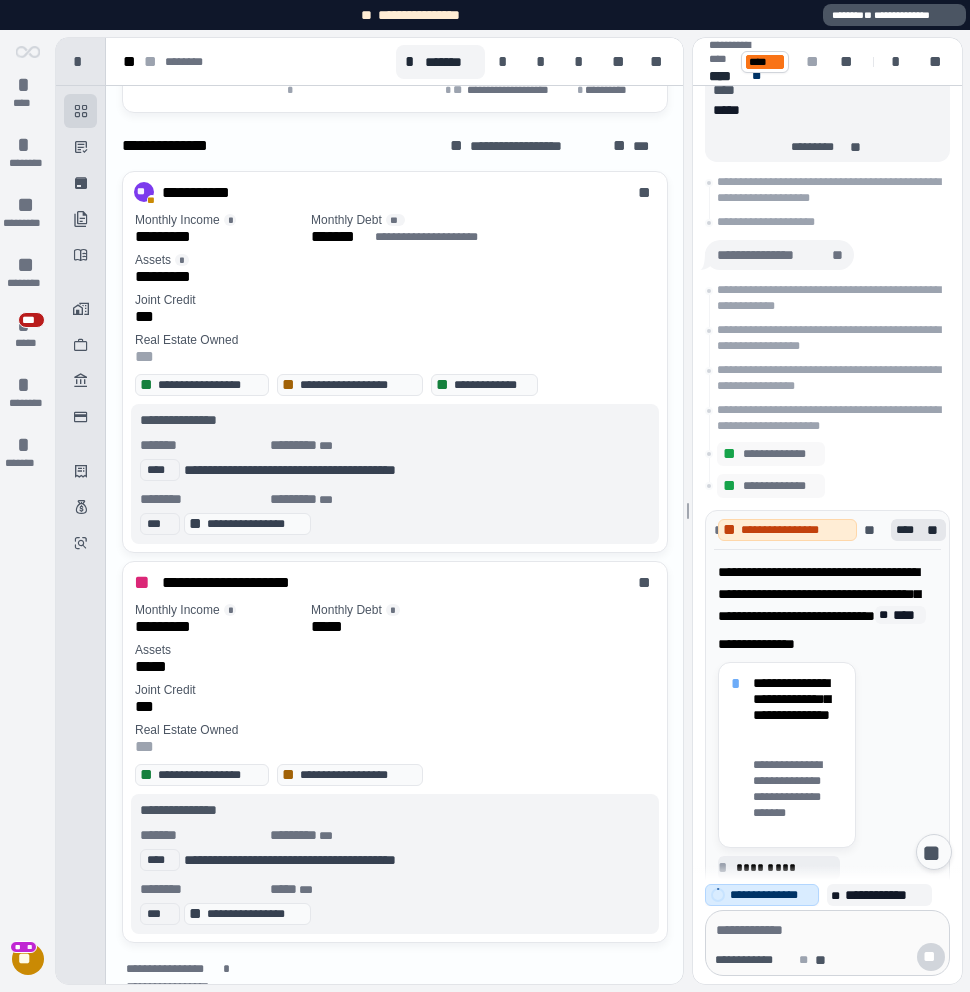 click on "****" at bounding box center [884, 918] 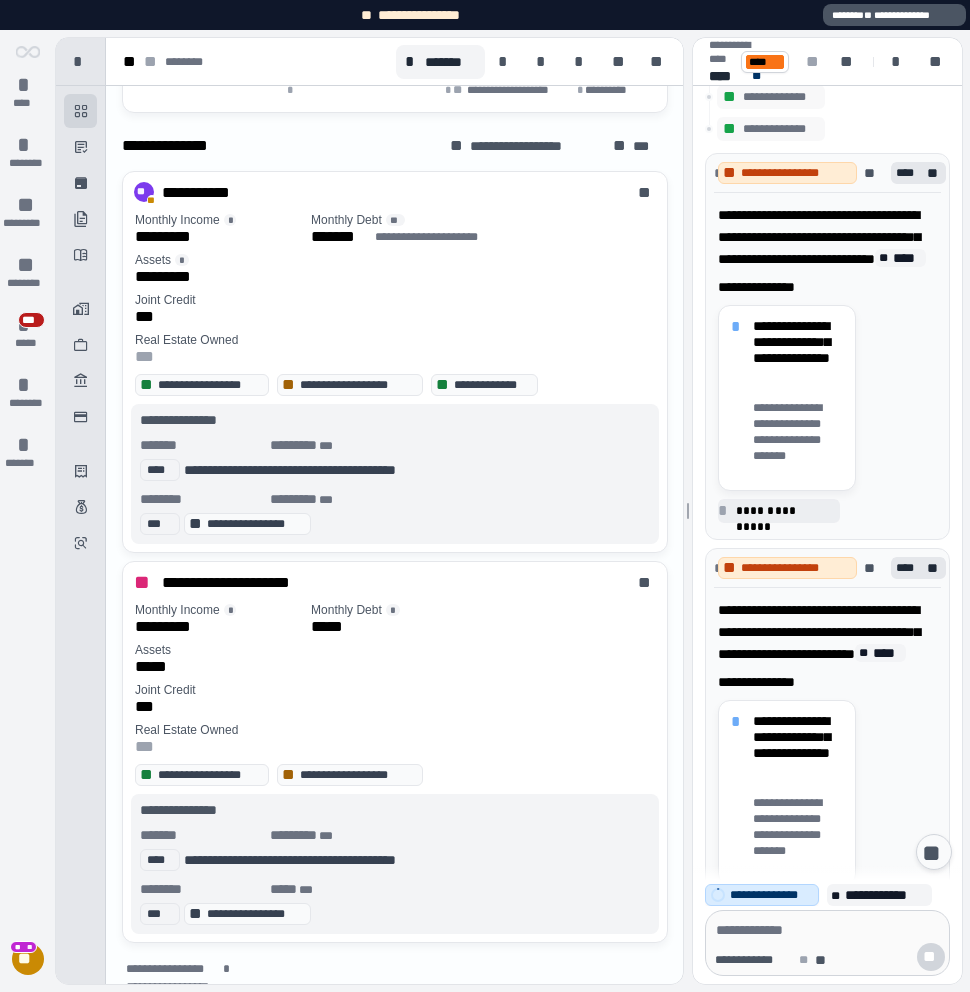 scroll, scrollTop: 2543, scrollLeft: 0, axis: vertical 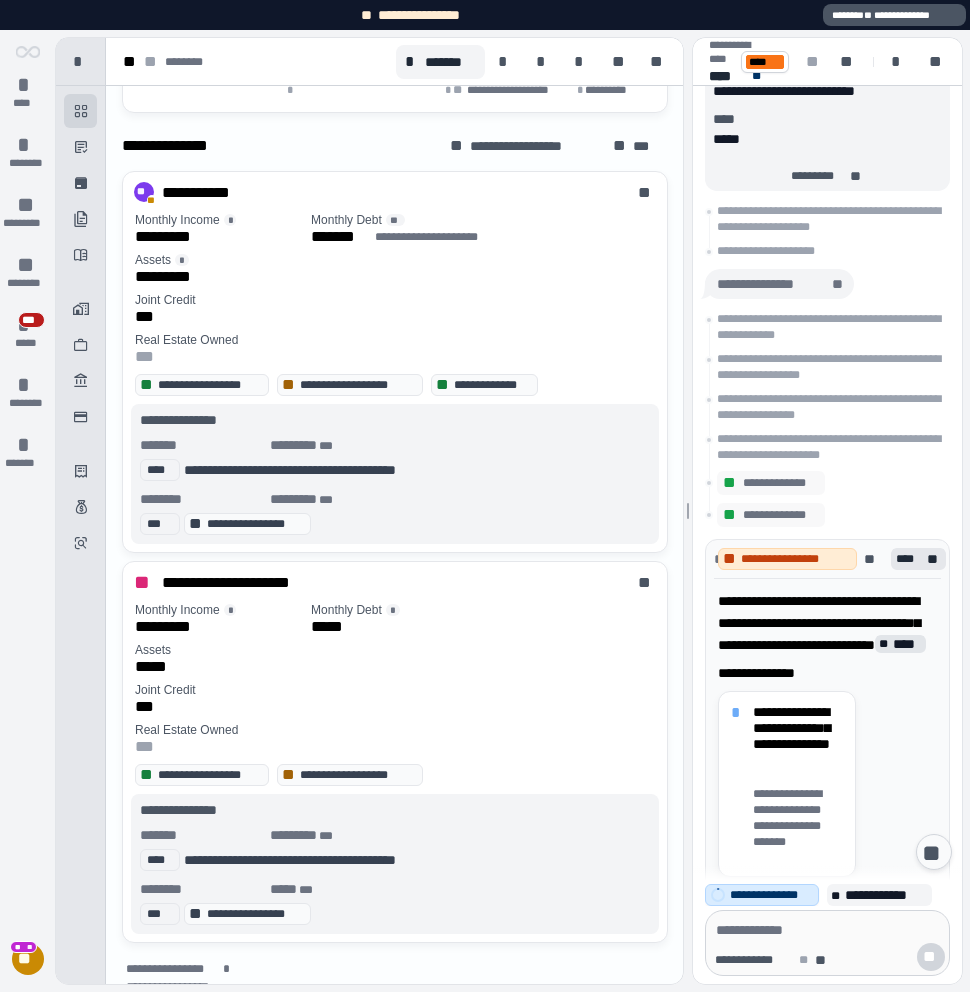 click on "****" at bounding box center [907, 644] 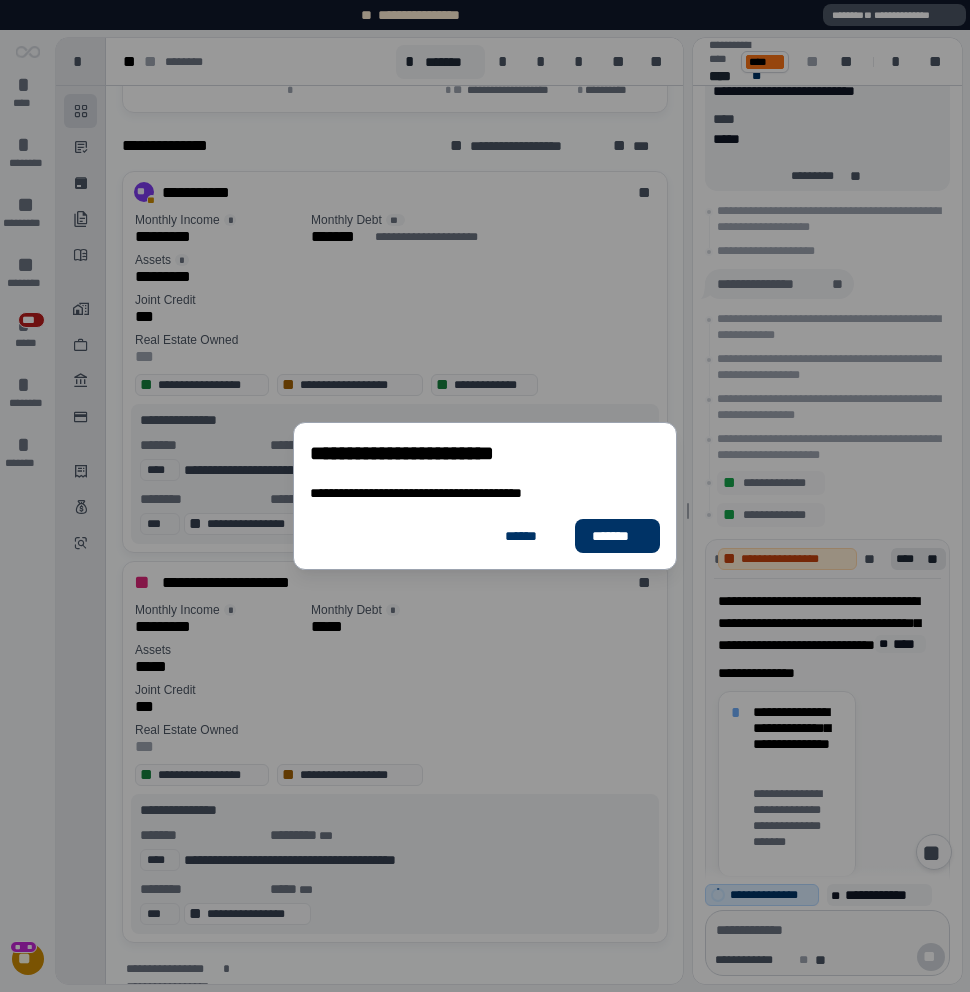 click on "**********" at bounding box center [485, 496] 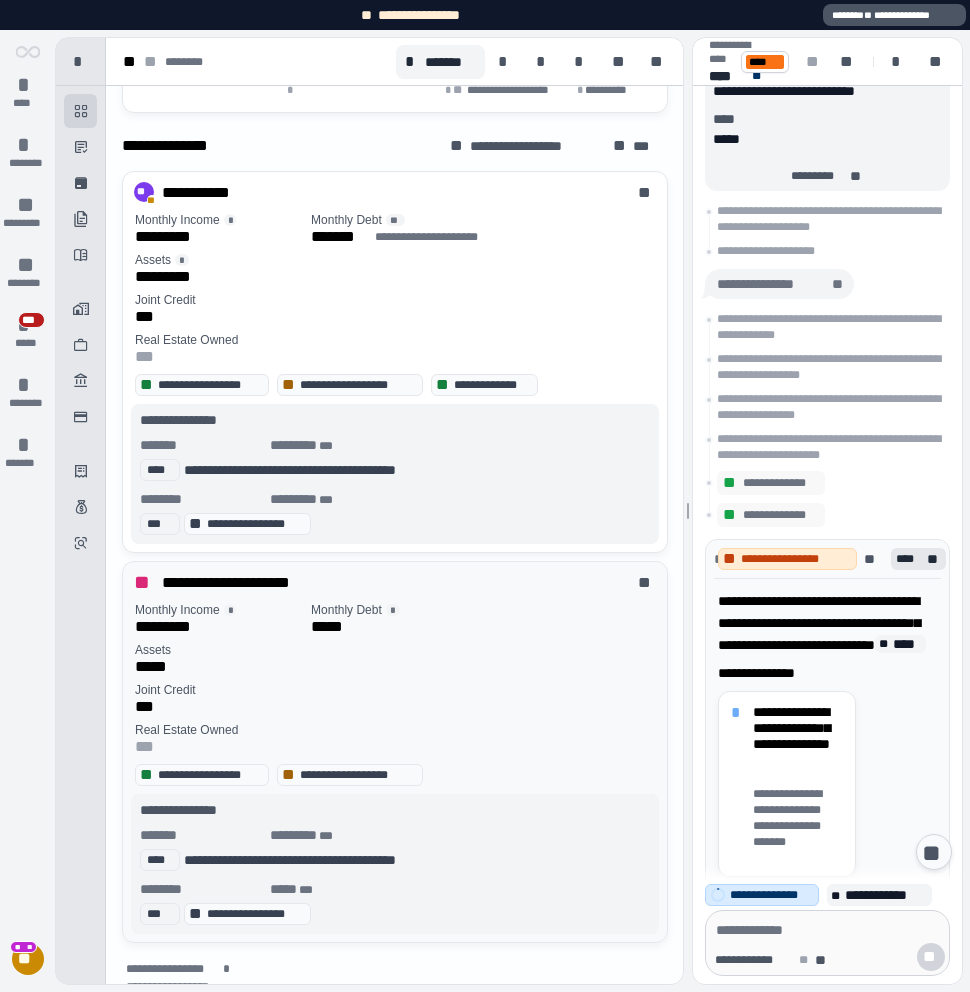 click on "Assets" at bounding box center [395, 650] 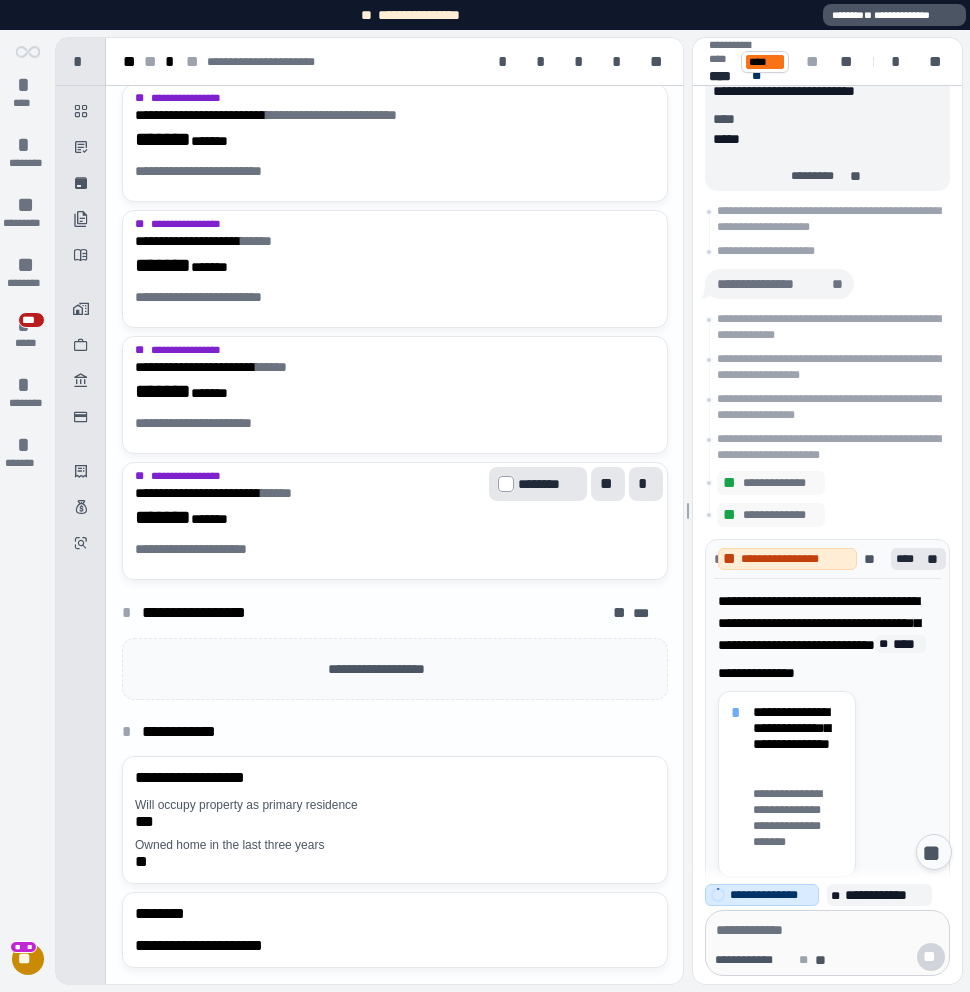 scroll, scrollTop: 680, scrollLeft: 0, axis: vertical 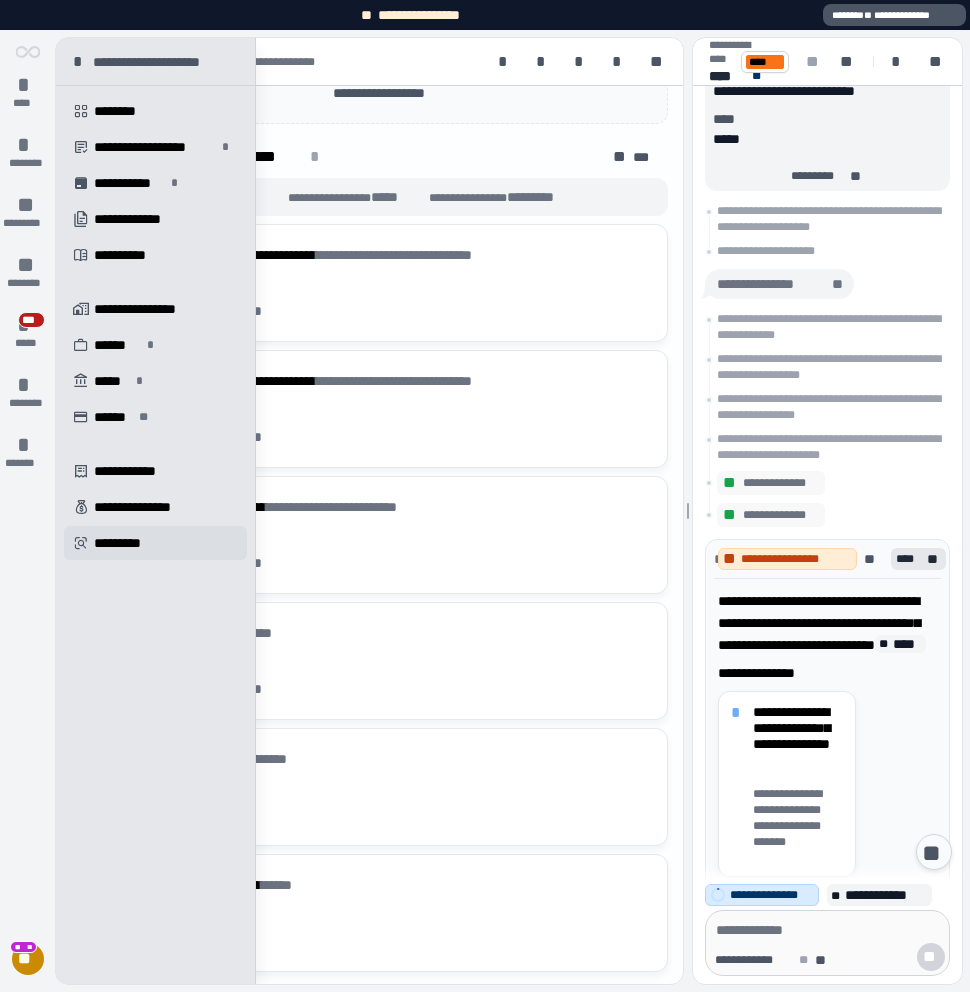 click on "*********" at bounding box center (124, 543) 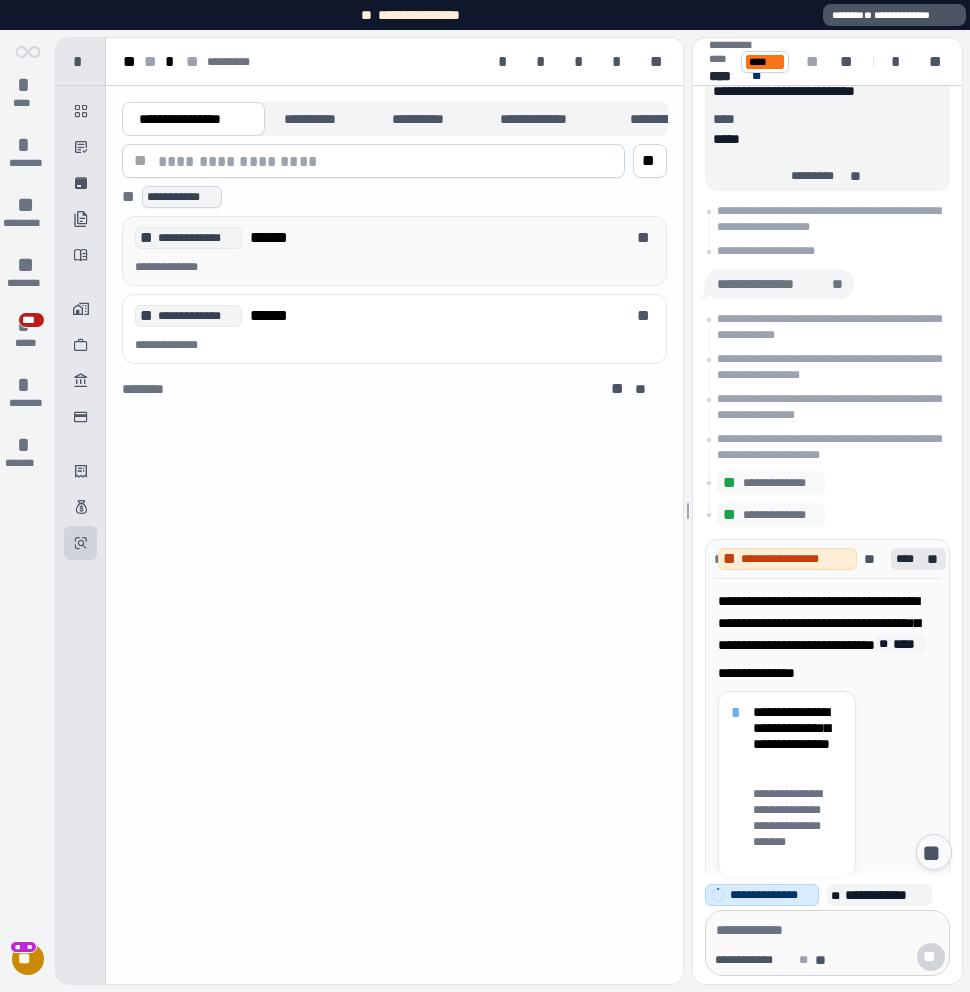 click on "******" at bounding box center (276, 238) 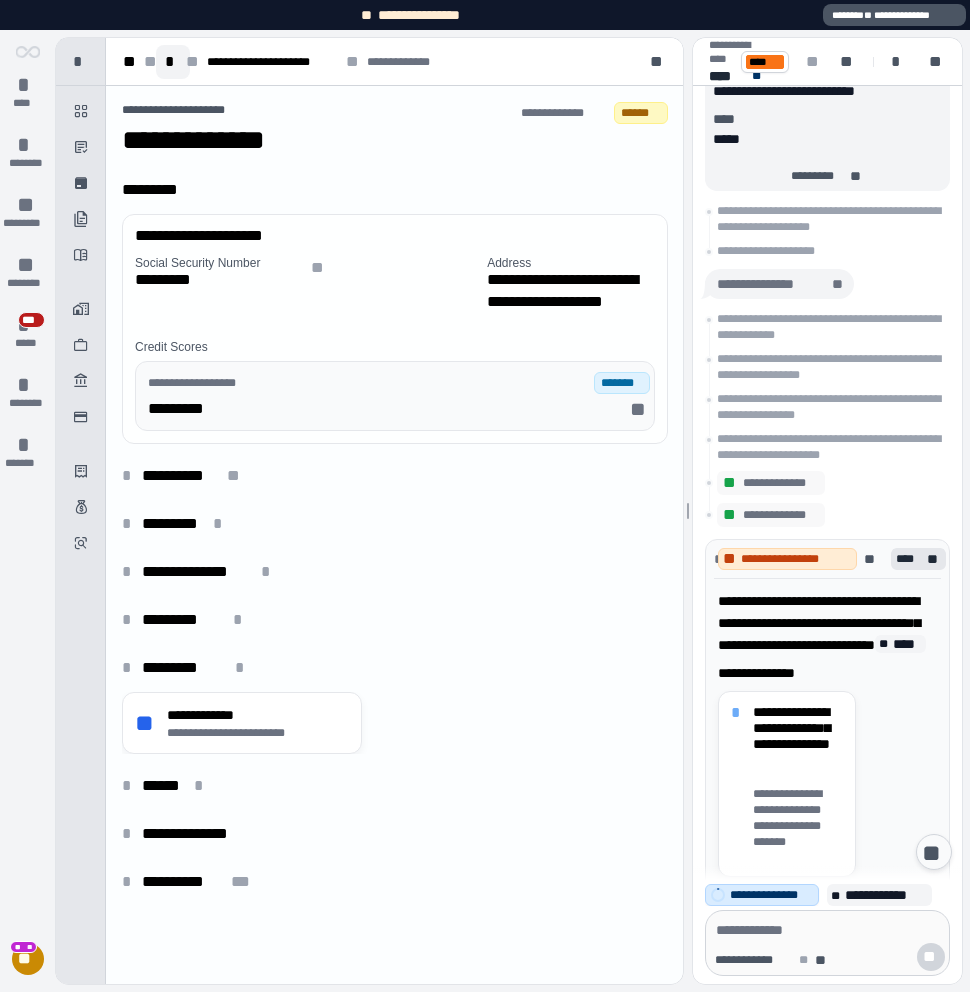 click on "*" at bounding box center [173, 62] 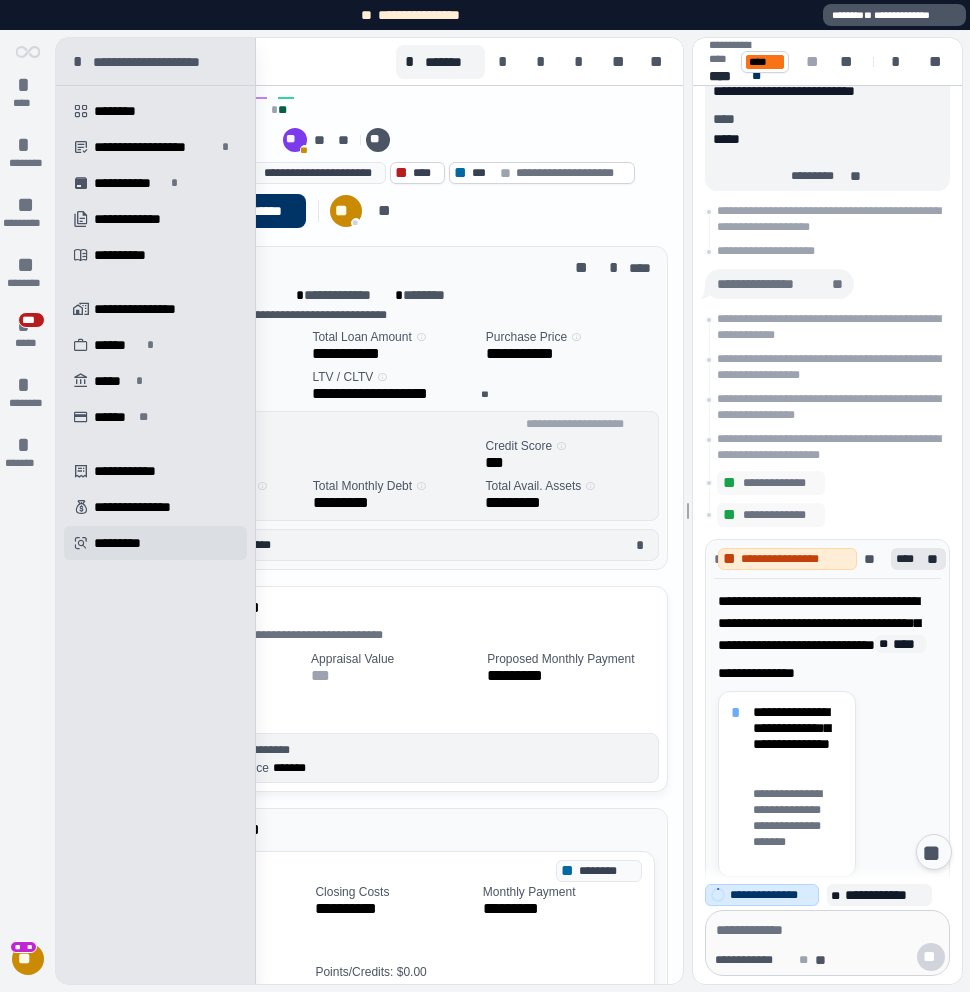 click on "" at bounding box center (81, 543) 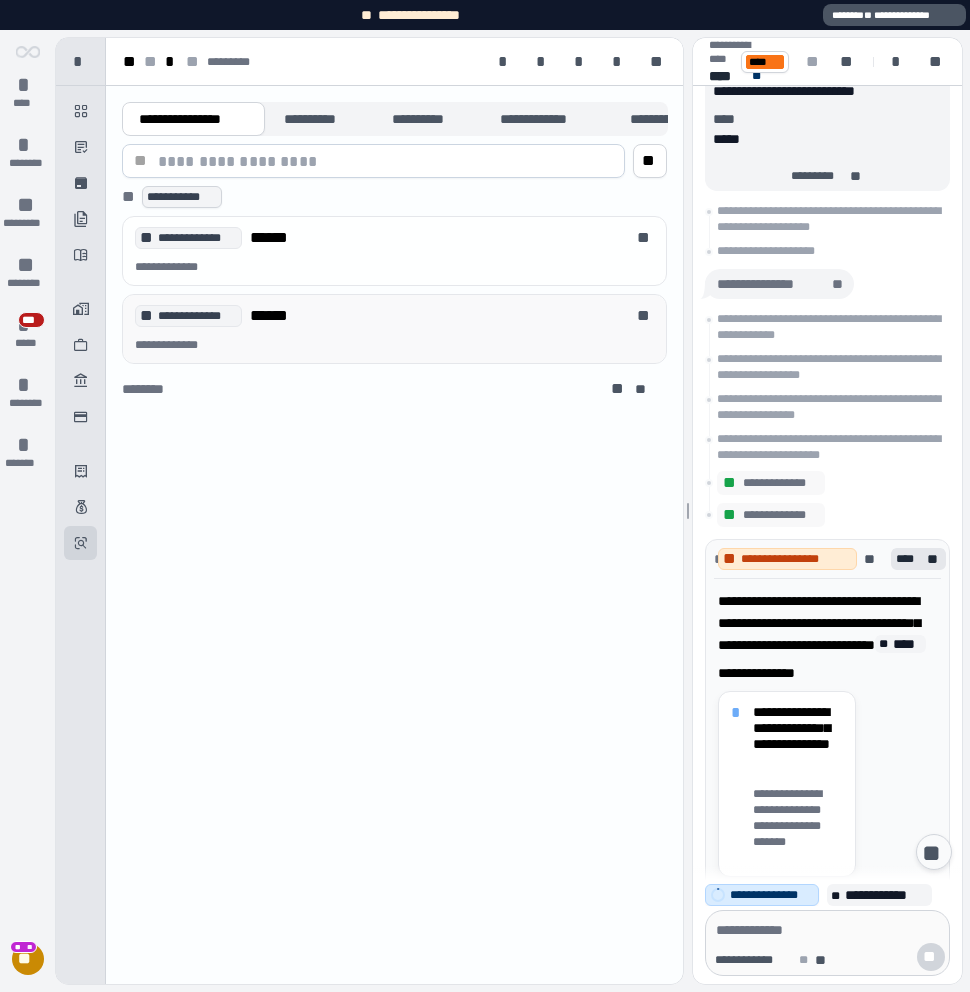 click on "**********" at bounding box center (0, 0) 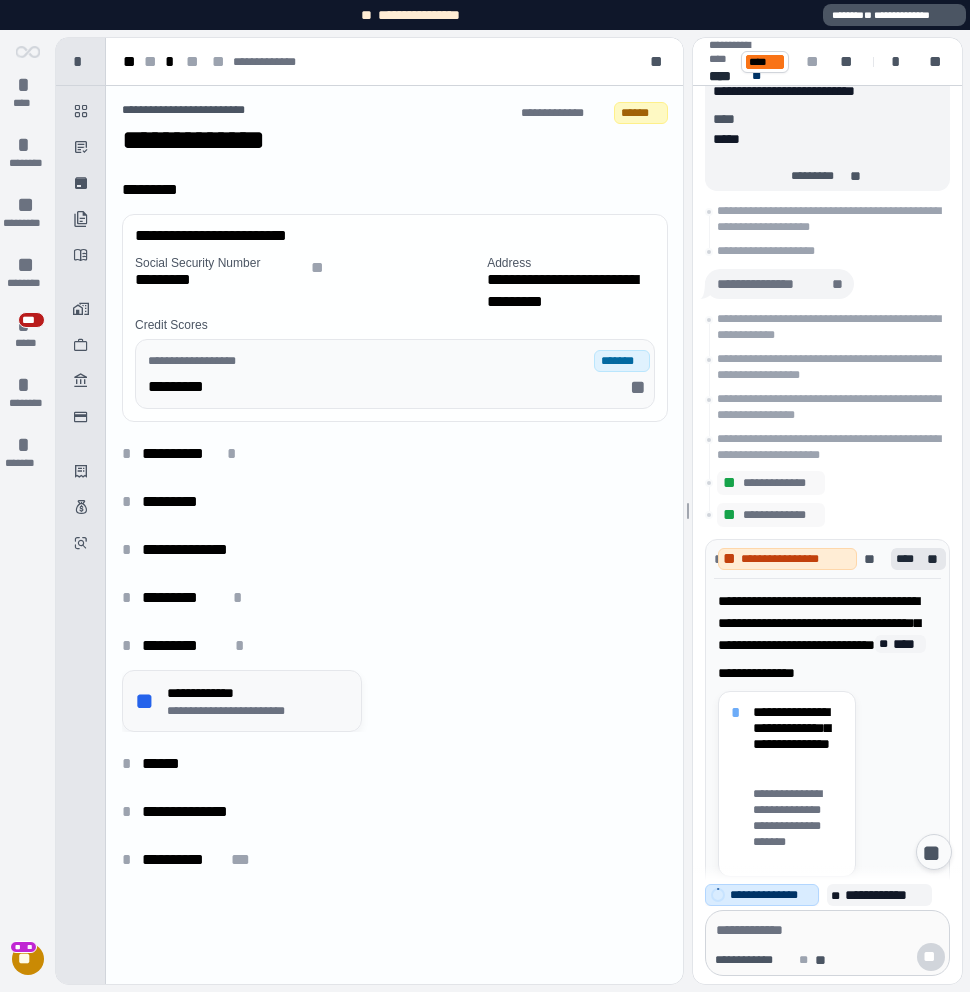 click on "**********" at bounding box center (254, 693) 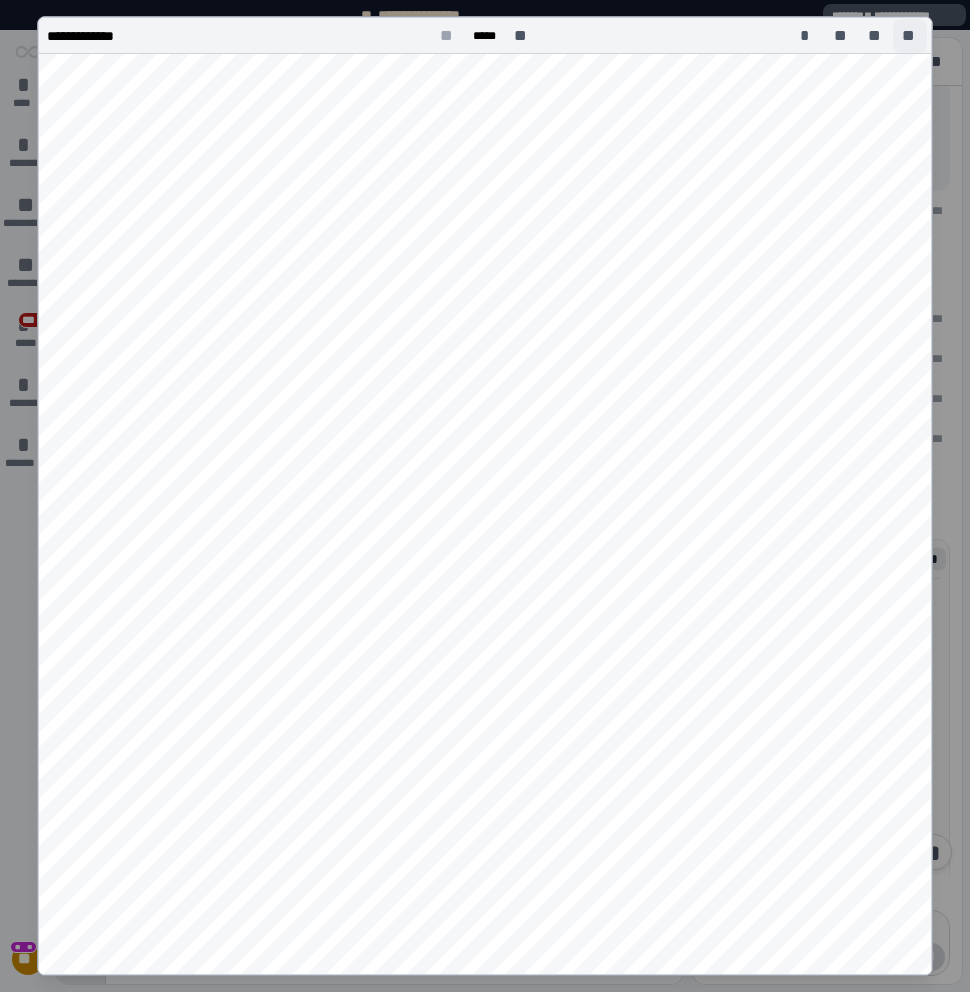 click on "**" at bounding box center [910, 36] 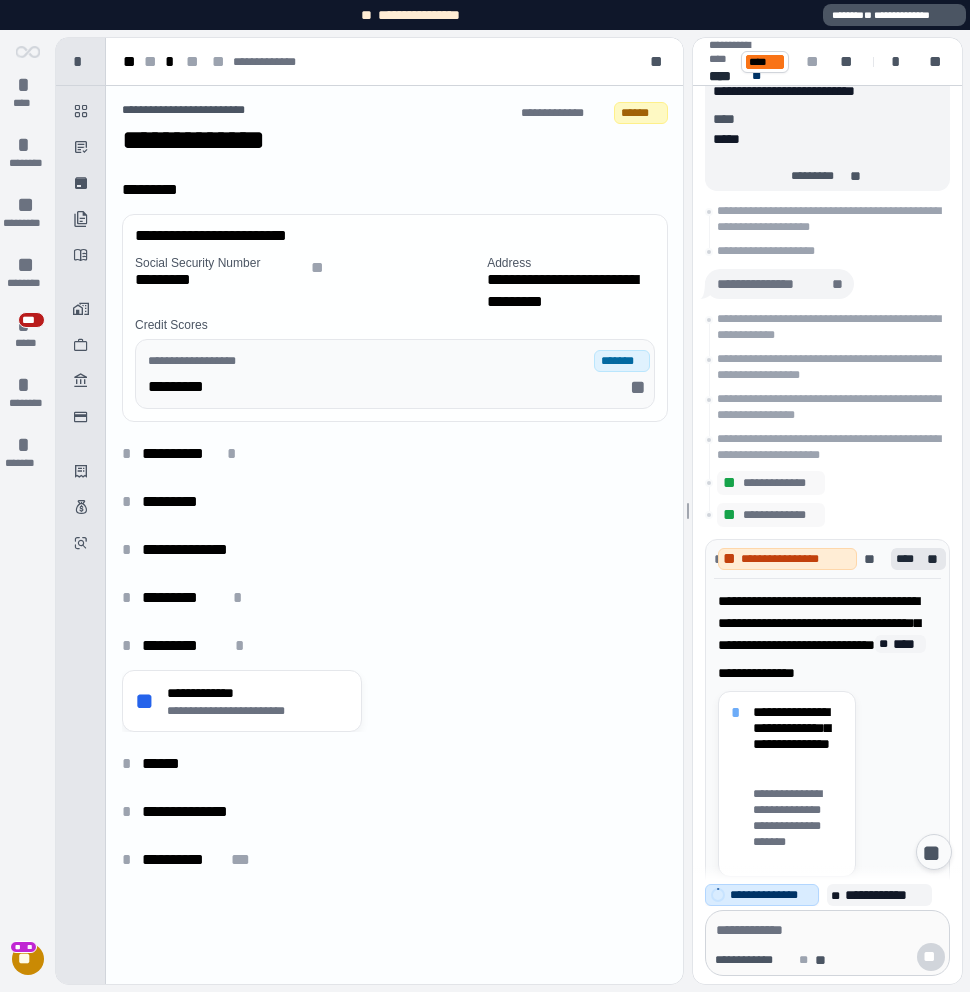 click on "*********" at bounding box center (178, 280) 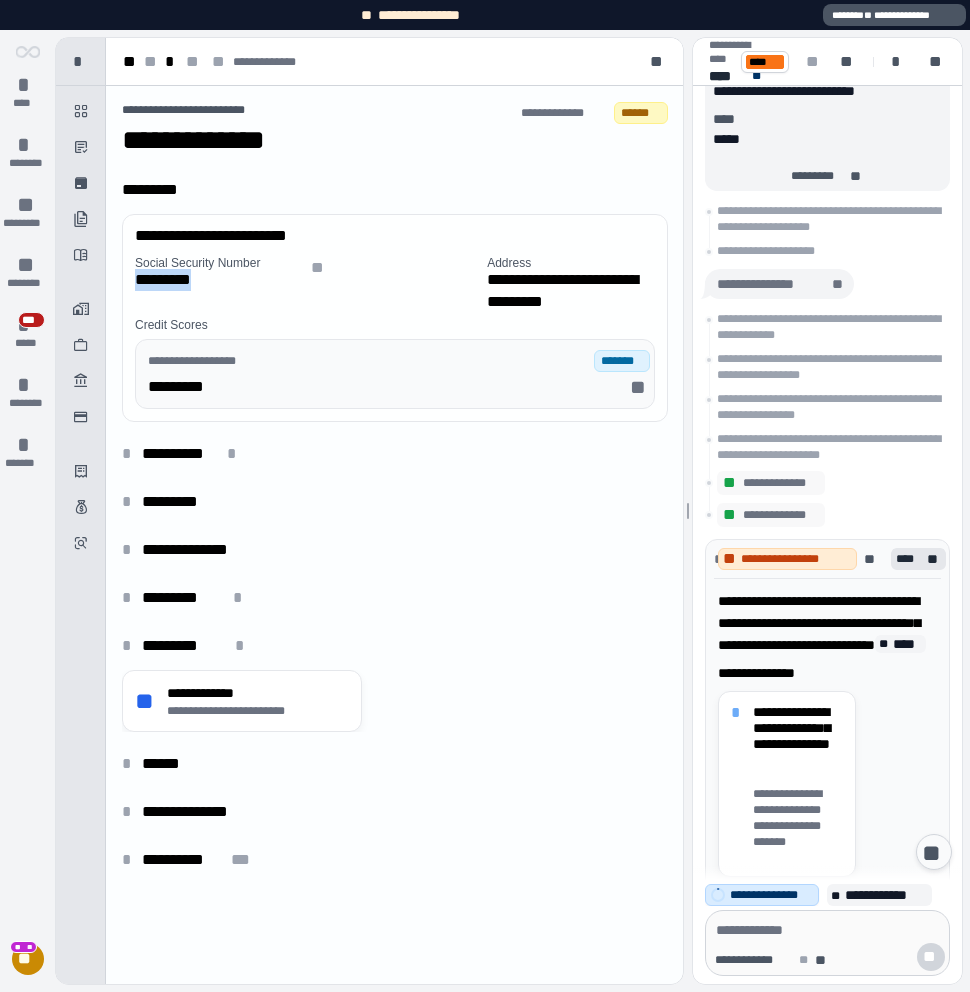 click on "*********" at bounding box center (178, 280) 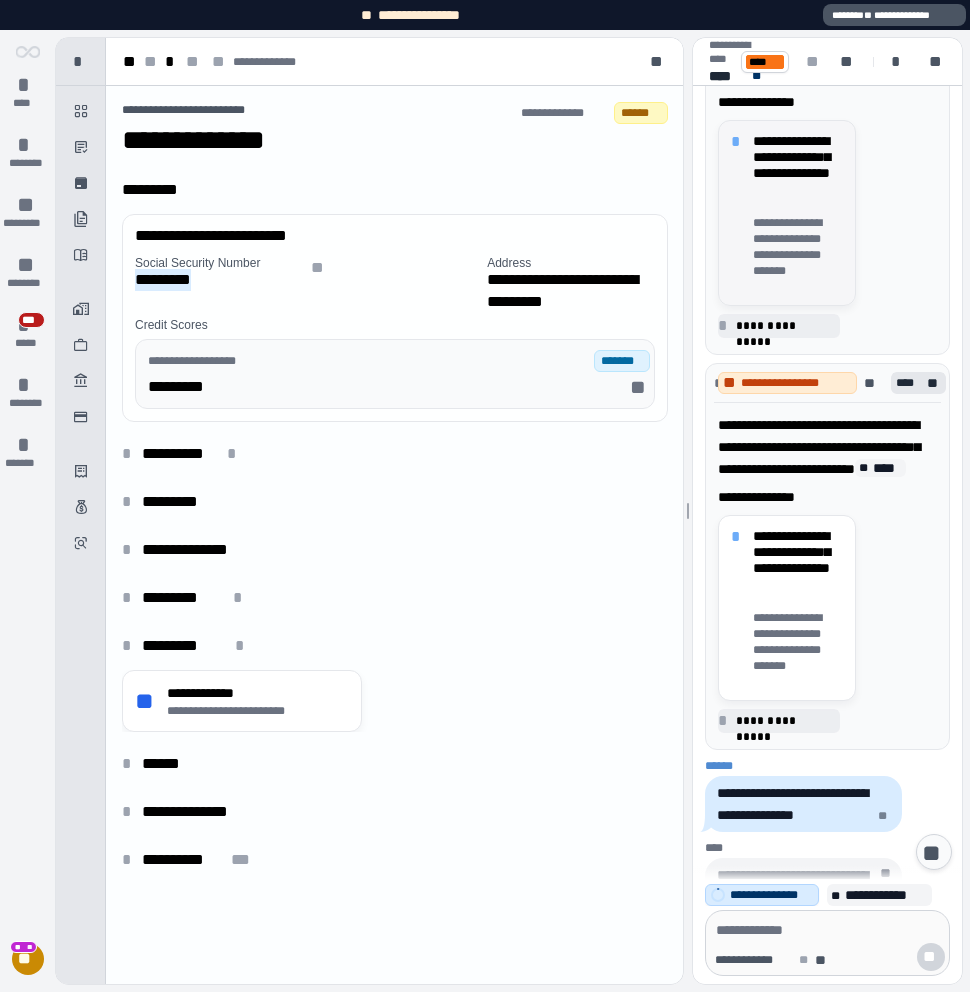 scroll, scrollTop: 1695, scrollLeft: 0, axis: vertical 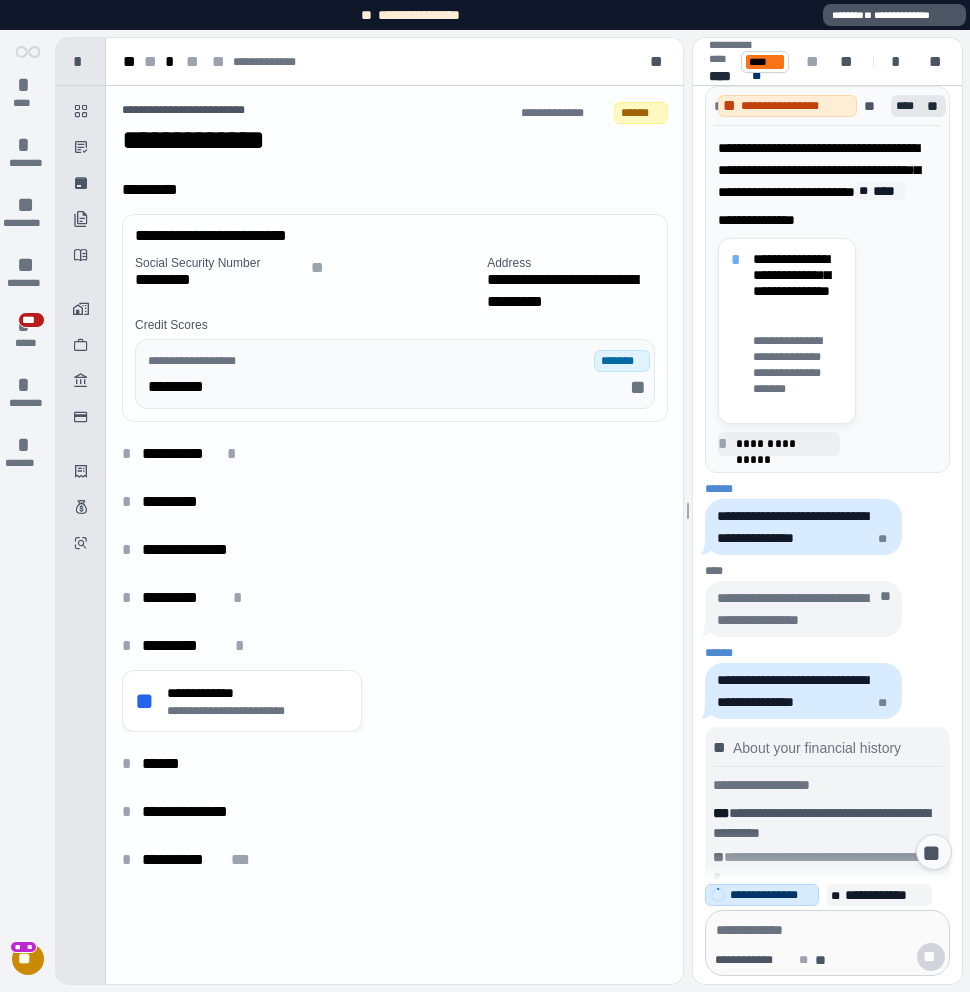 click on "*********" at bounding box center [395, 194] 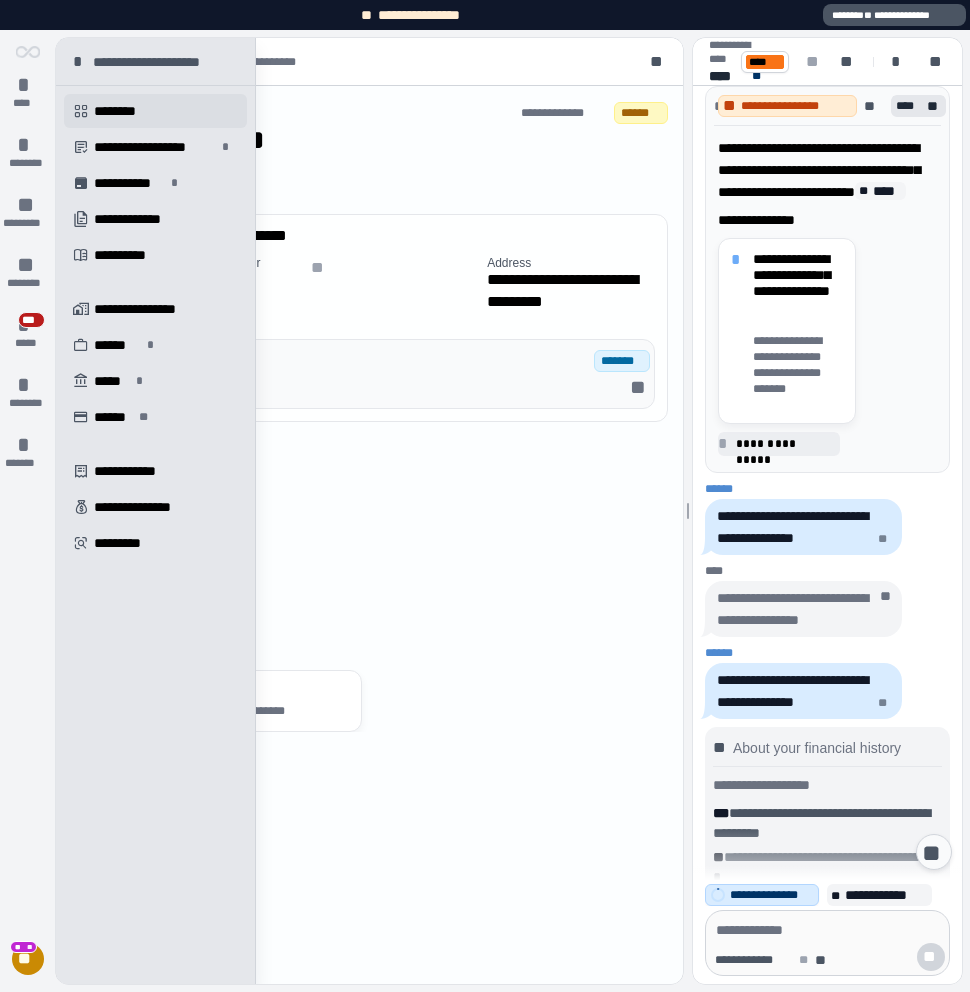 click on "" at bounding box center [81, 111] 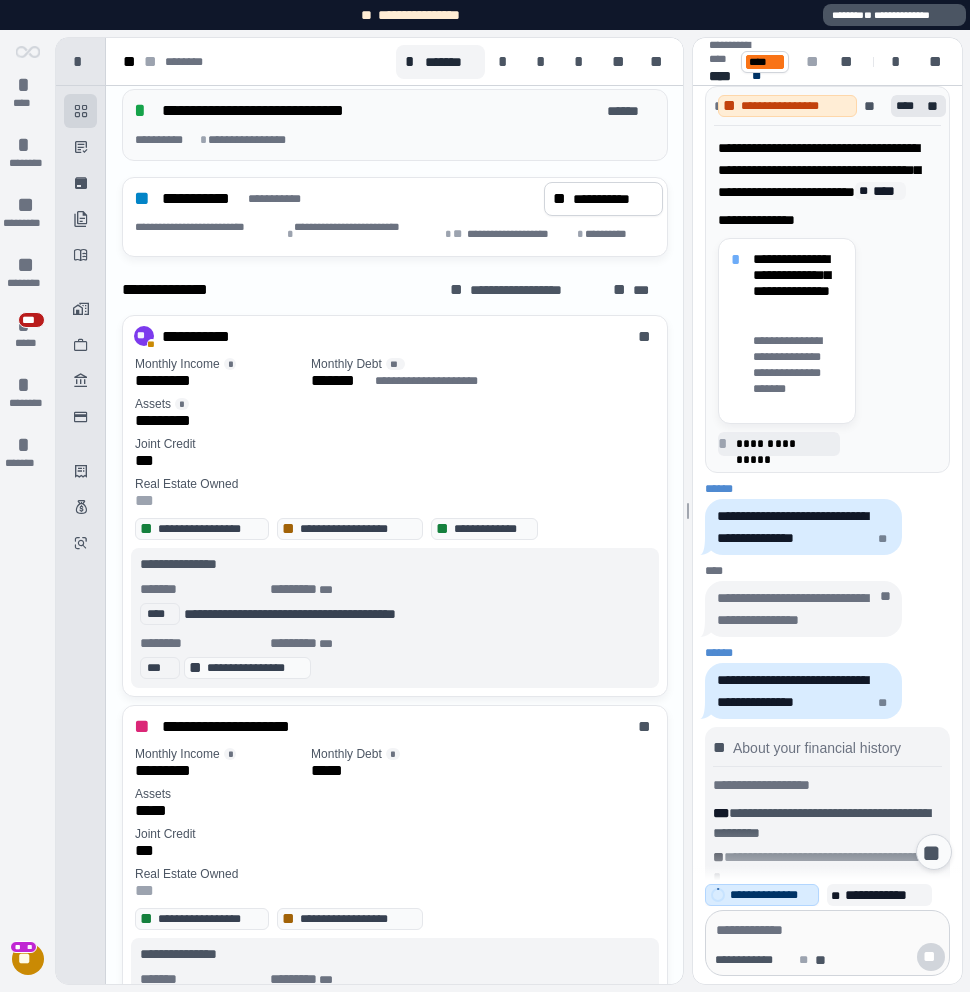 scroll, scrollTop: 1284, scrollLeft: 0, axis: vertical 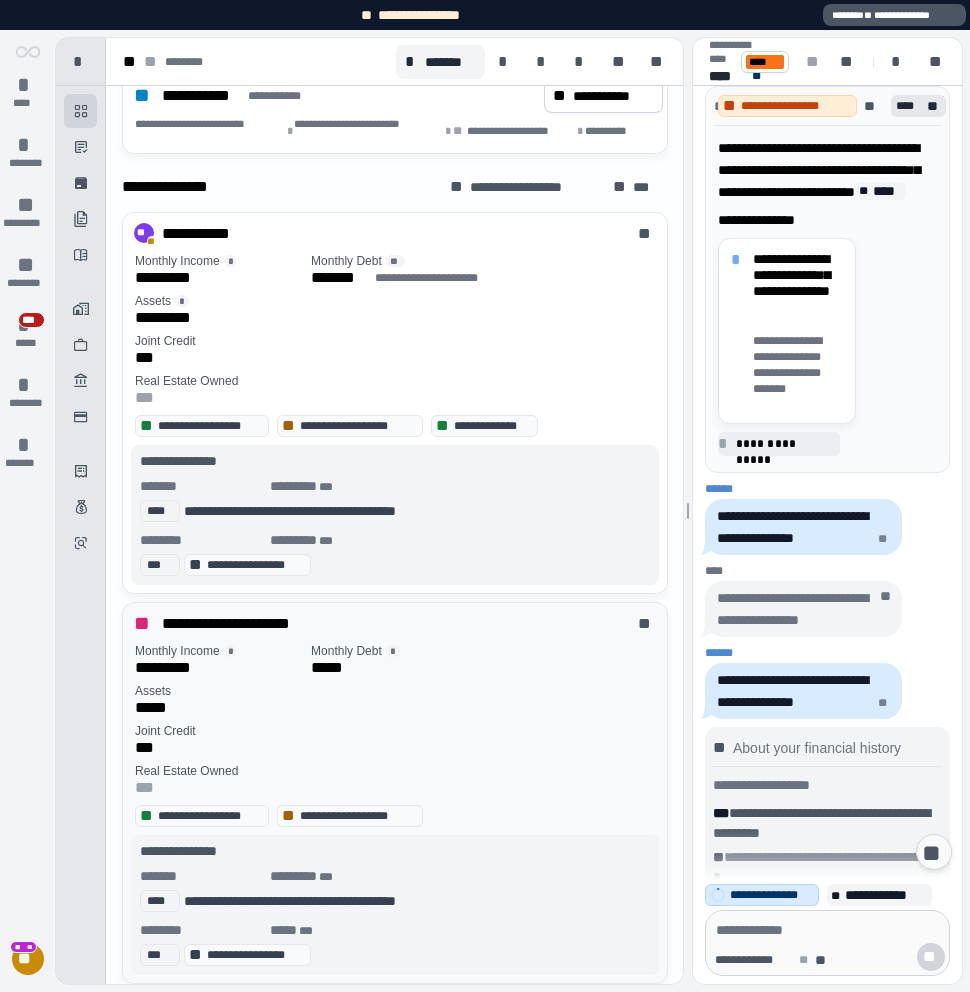 click on "*****" at bounding box center (395, 708) 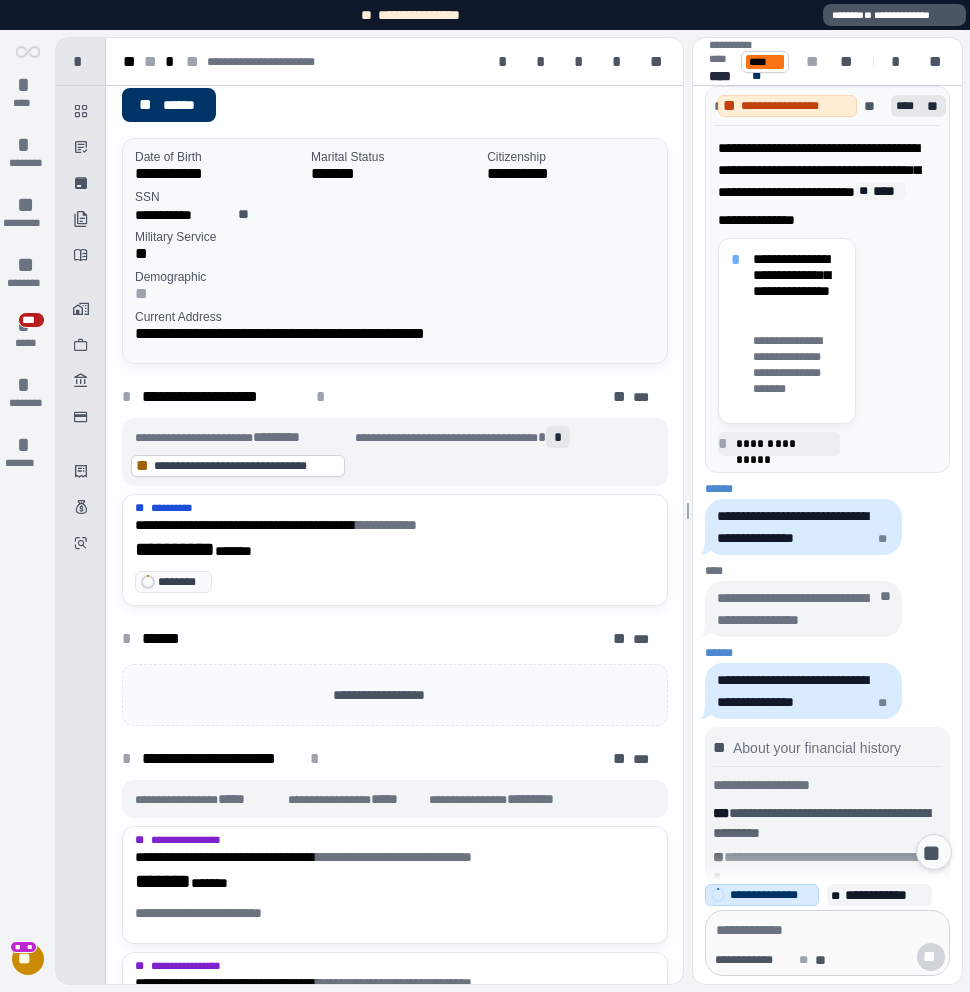 scroll, scrollTop: 0, scrollLeft: 0, axis: both 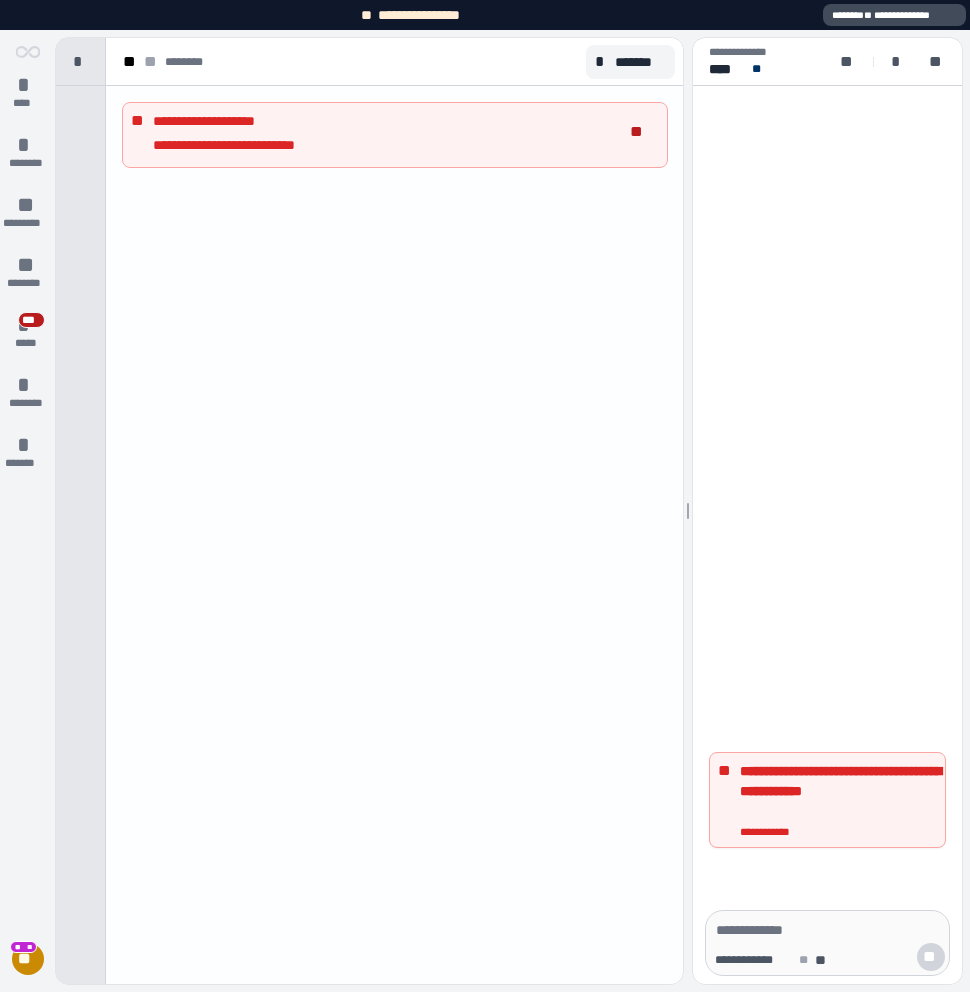 click on "**********" at bounding box center [894, 15] 